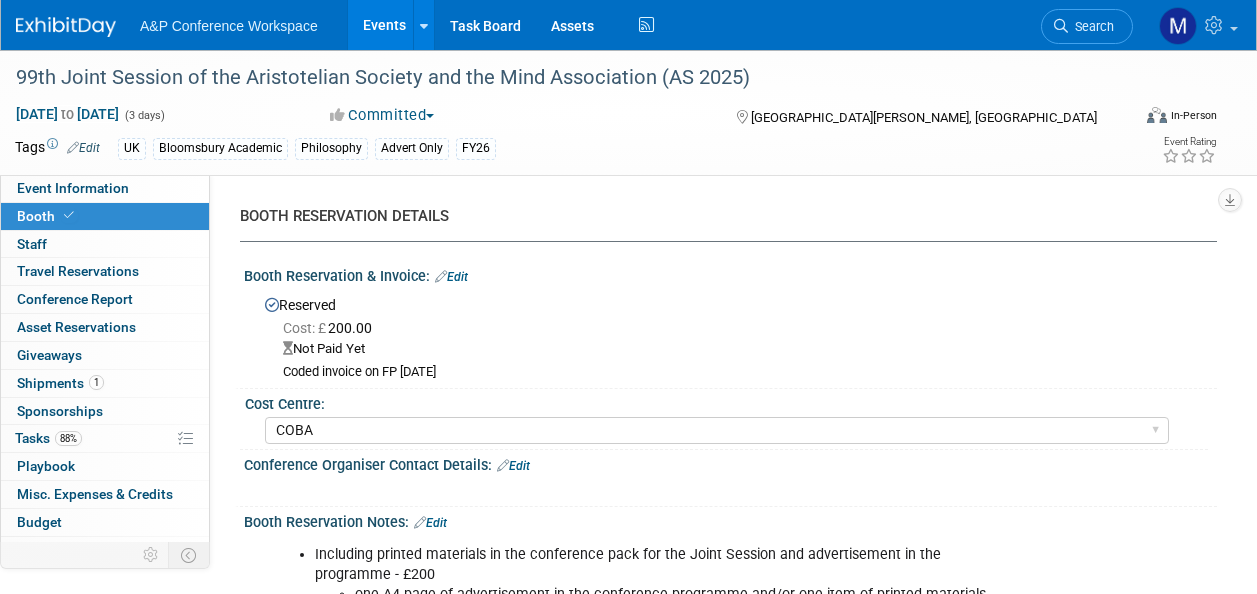 select on "COBA" 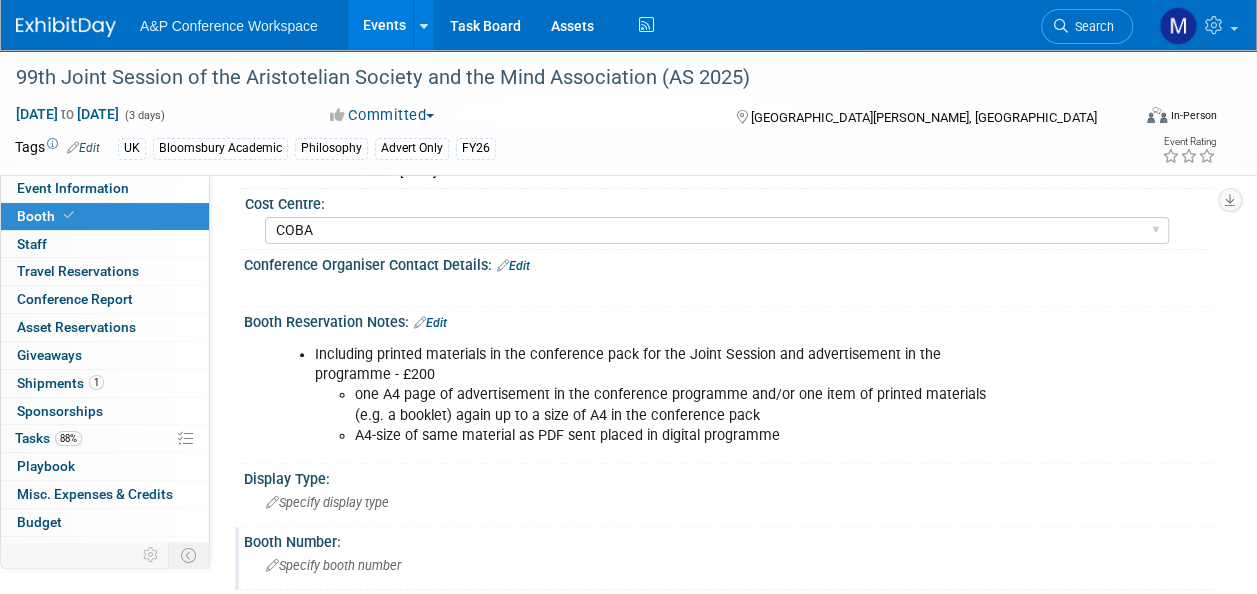 scroll, scrollTop: 0, scrollLeft: 0, axis: both 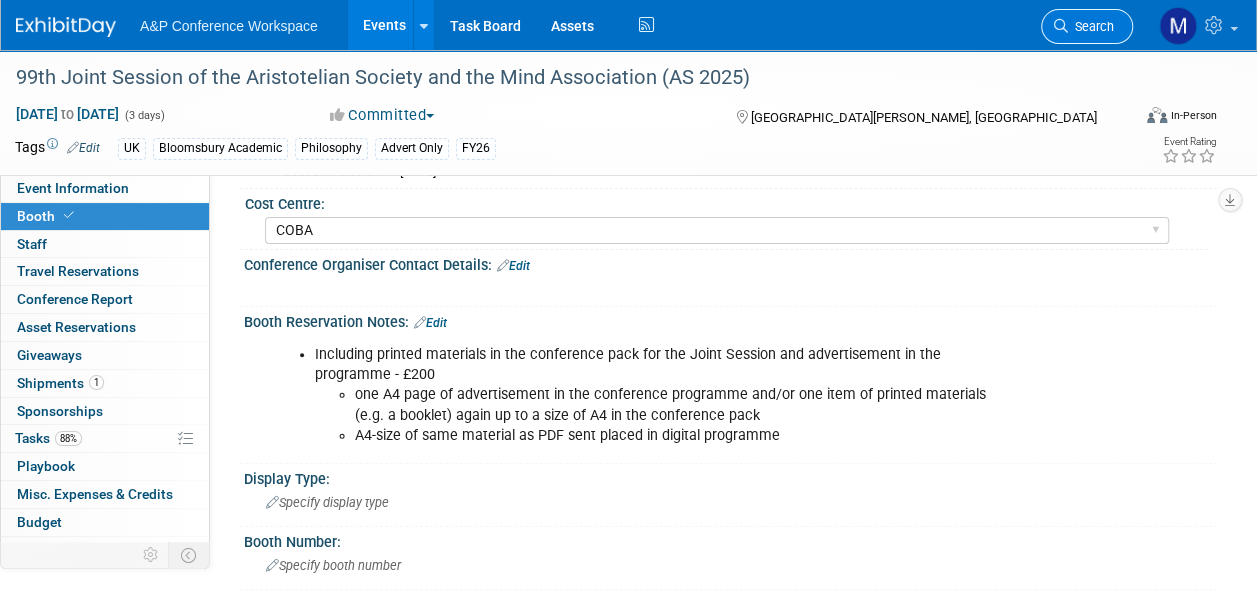 click on "Search" at bounding box center [1091, 26] 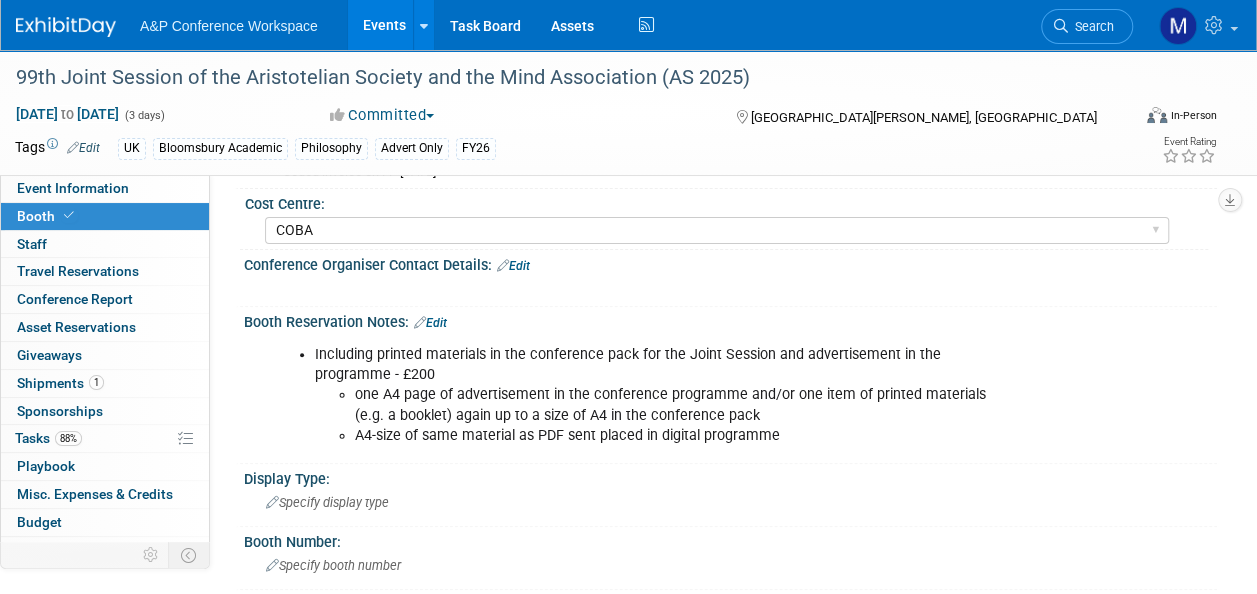 scroll, scrollTop: 0, scrollLeft: 0, axis: both 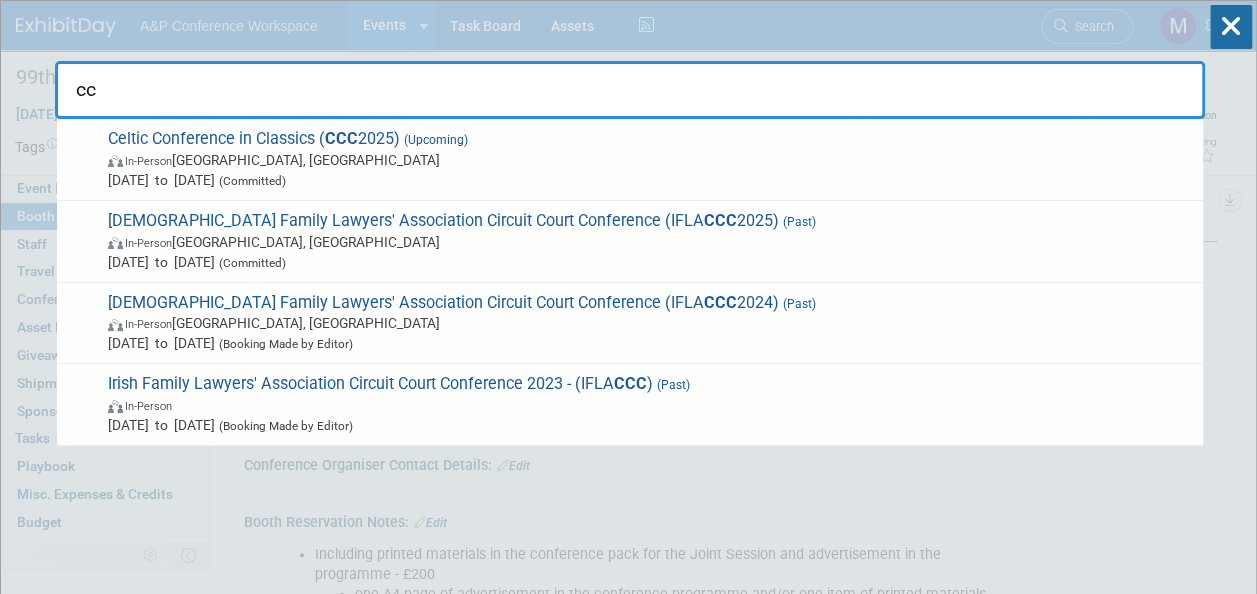 type on "c" 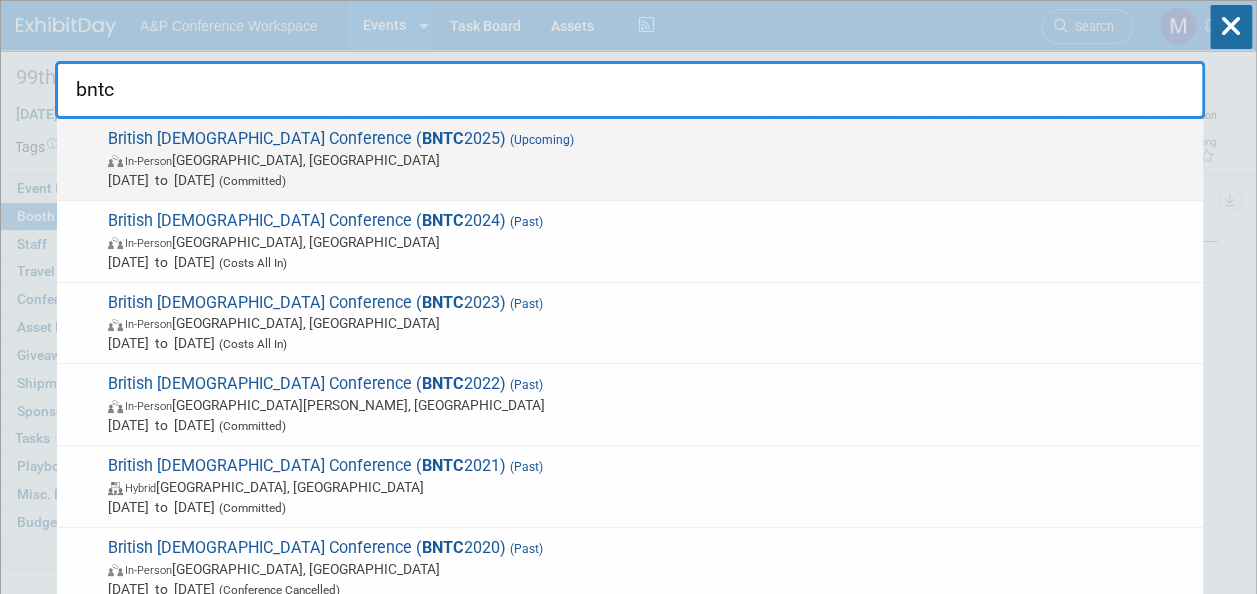 type on "bntc" 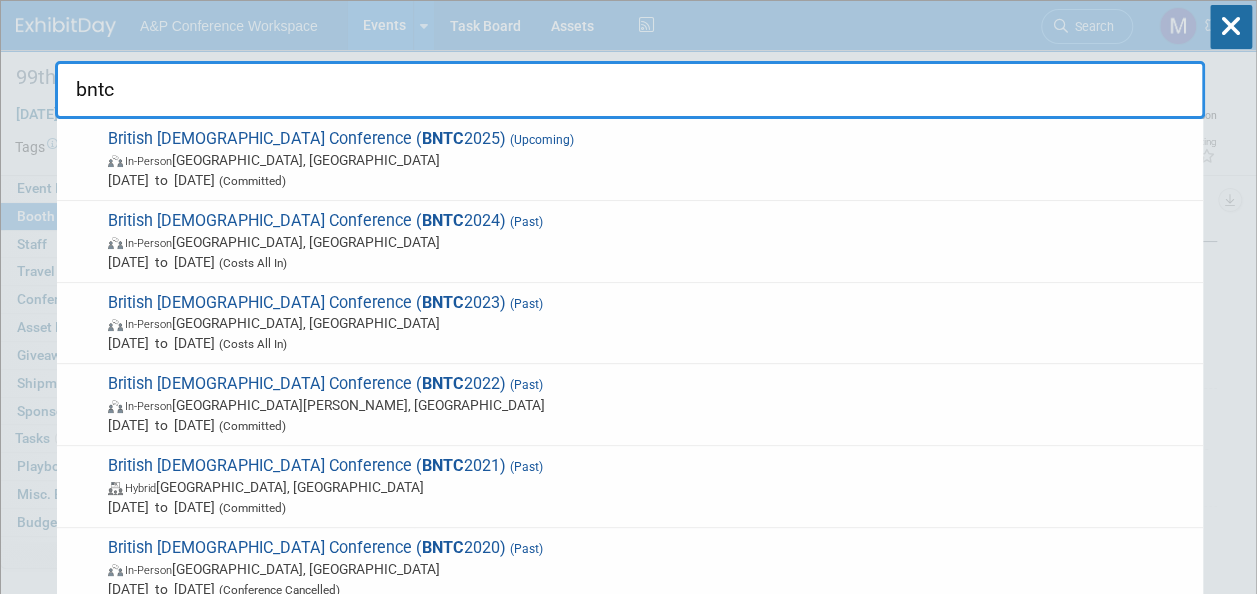click on "British New Testament Conference ( BNTC  2025)  (Upcoming)  In-Person     Manchester, United Kingdom Sep 1, 2025  to  Sep 3, 2025  (Committed)" at bounding box center (647, 159) 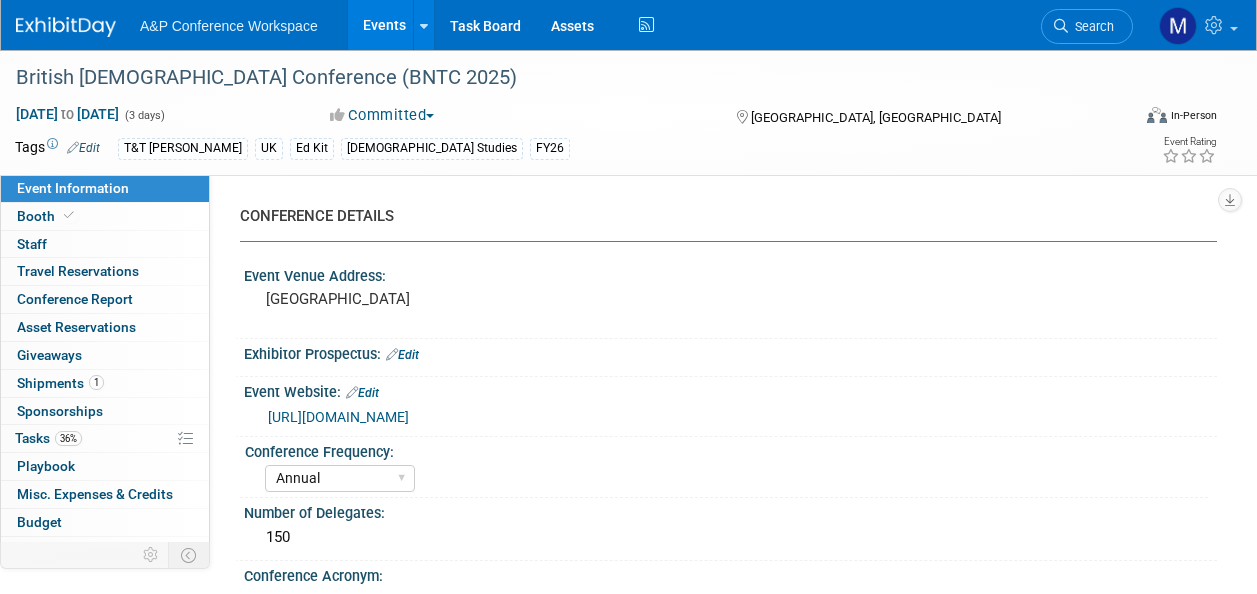 select on "Annual" 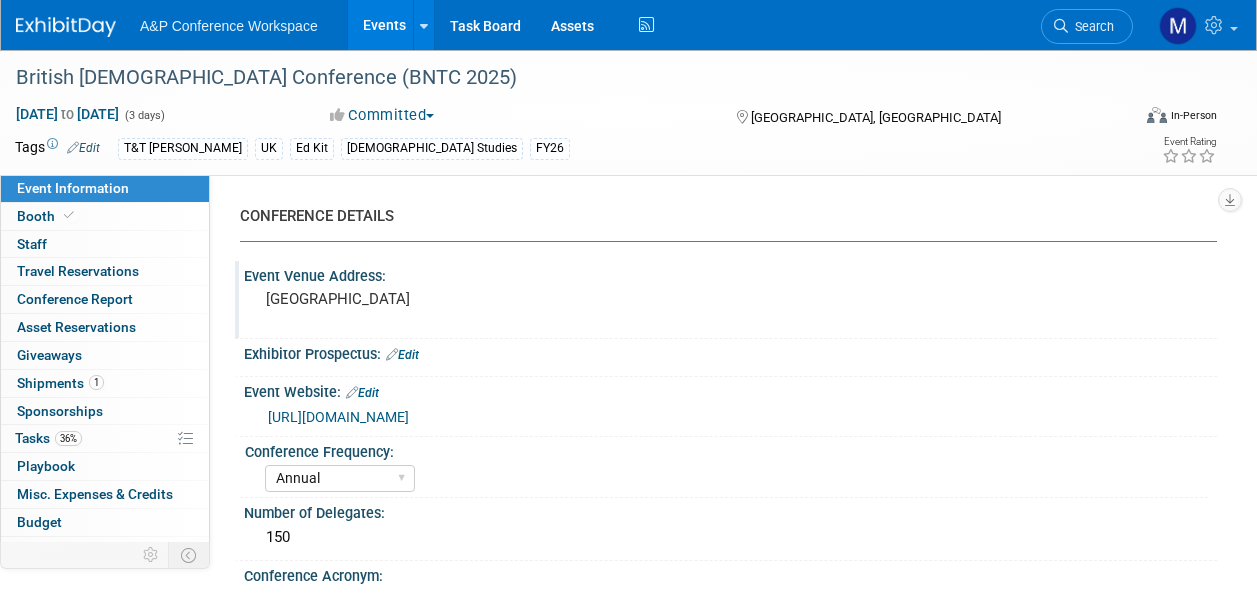 scroll, scrollTop: 0, scrollLeft: 0, axis: both 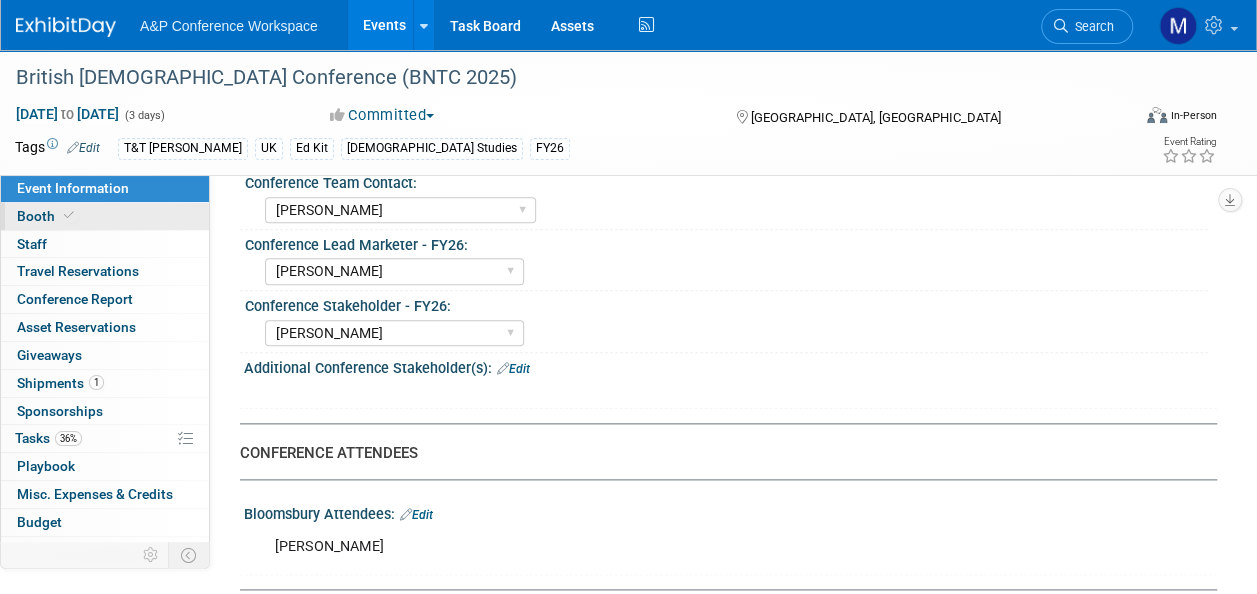 click on "Booth" at bounding box center (105, 216) 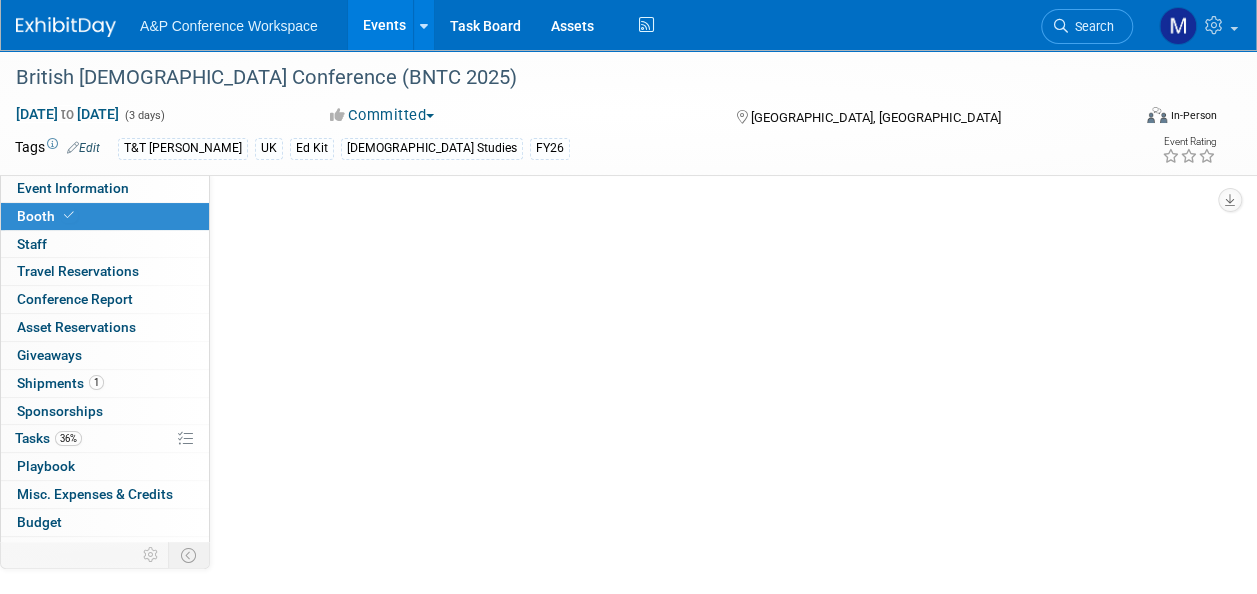 select on "COBA" 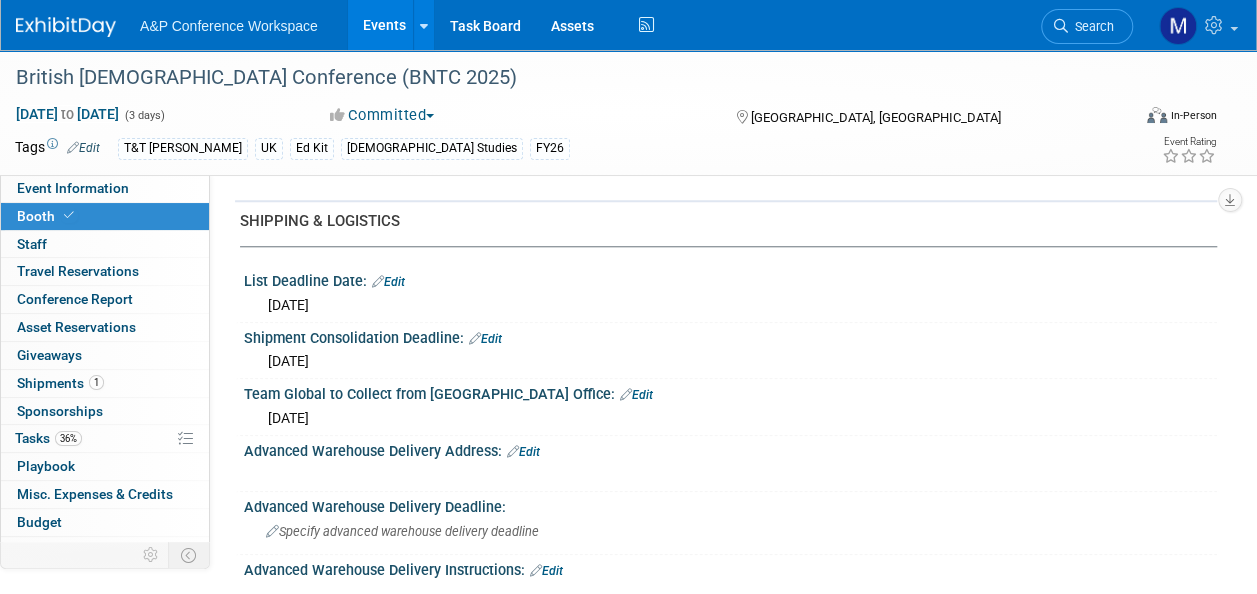 scroll, scrollTop: 800, scrollLeft: 0, axis: vertical 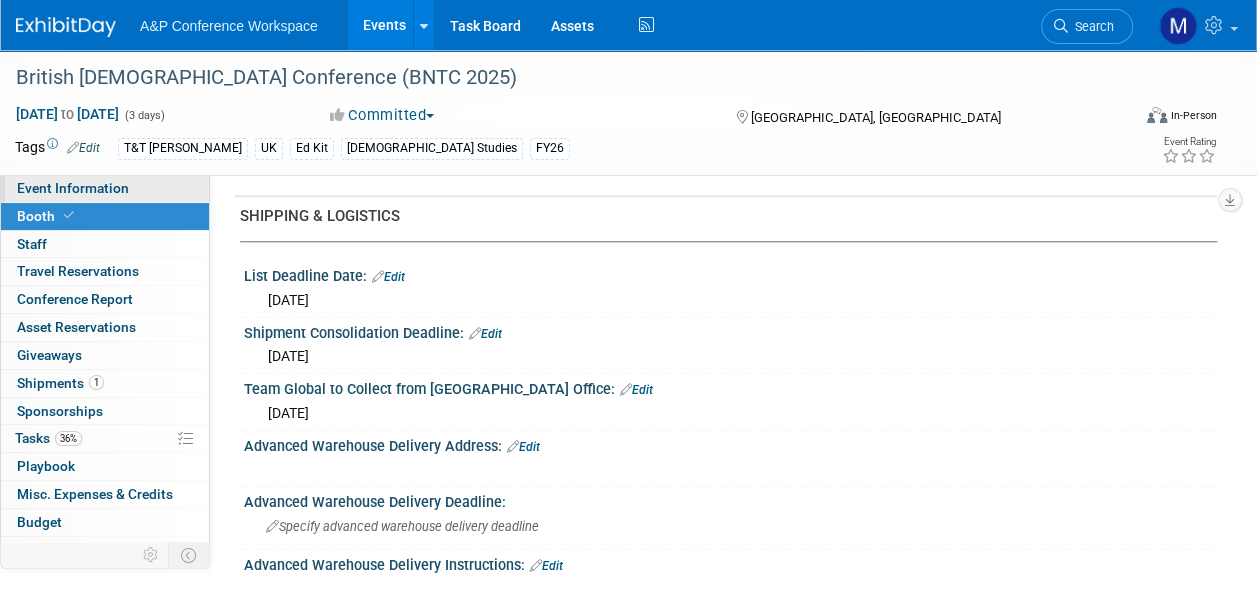 click on "Event Information" at bounding box center [105, 188] 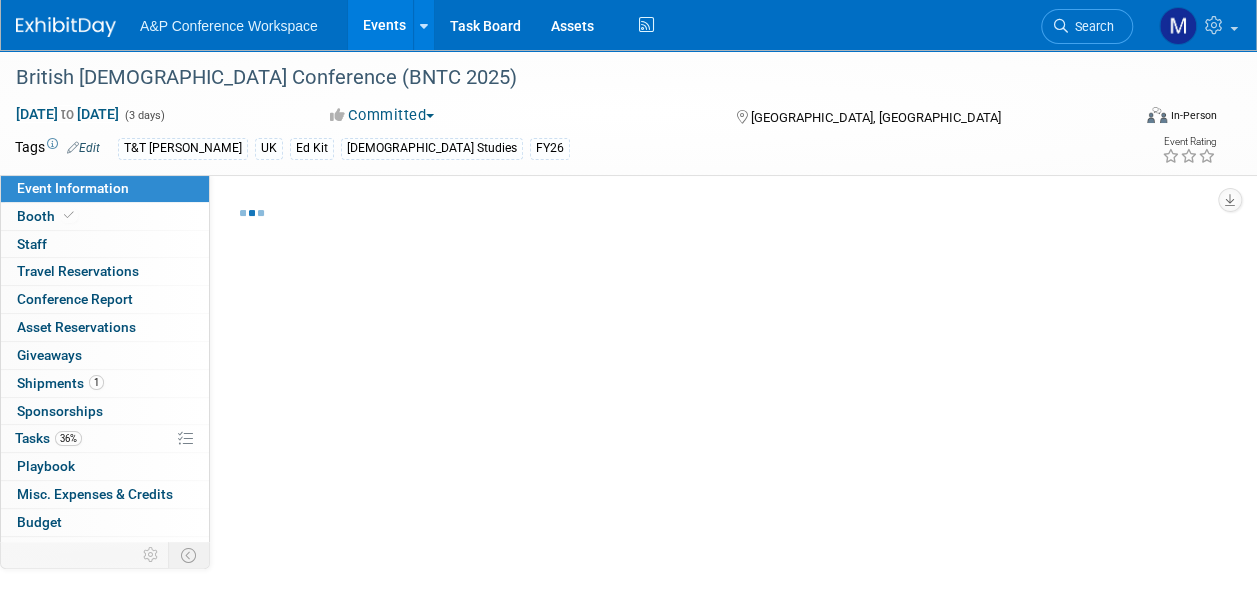 select on "Annual" 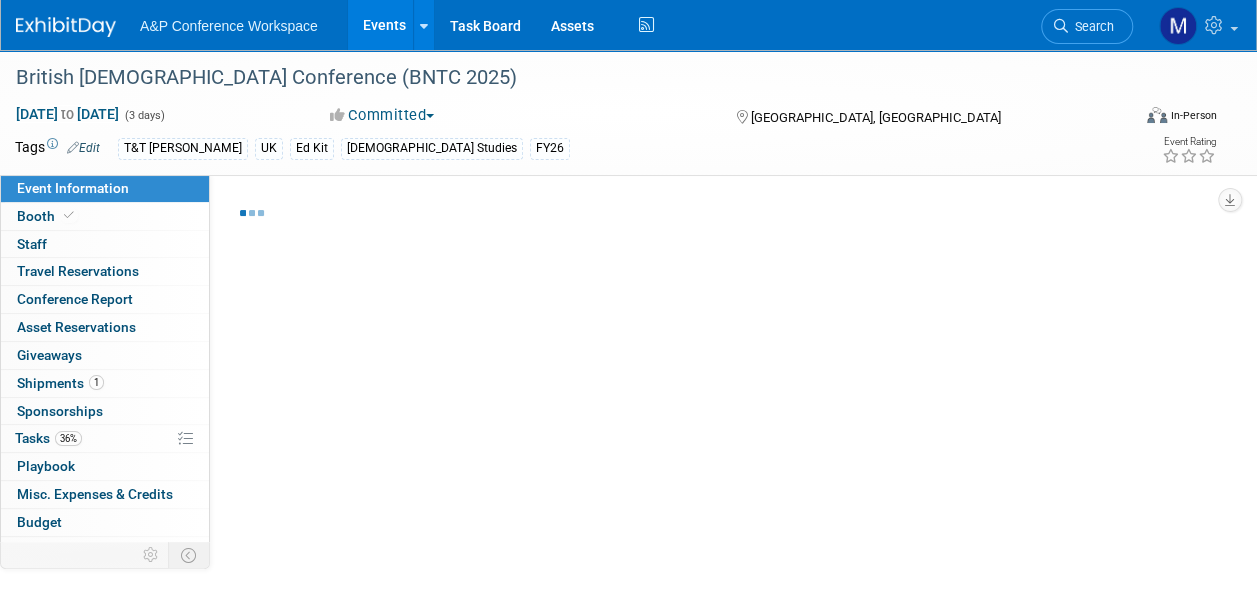 select on "Level 3" 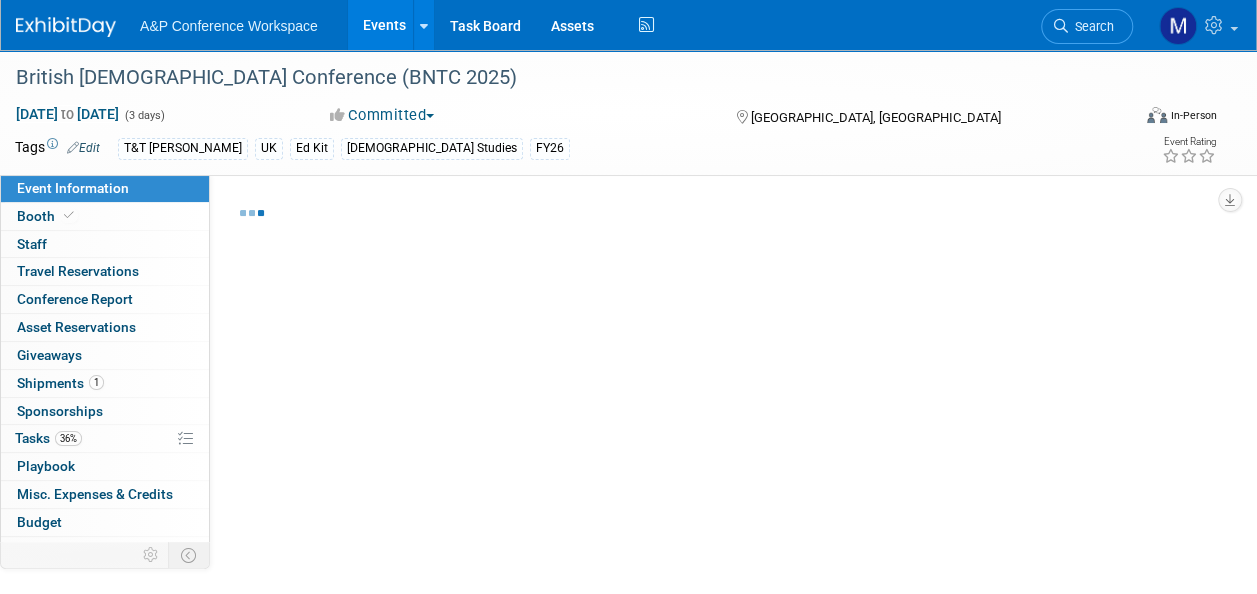 select on "[DEMOGRAPHIC_DATA] Studies" 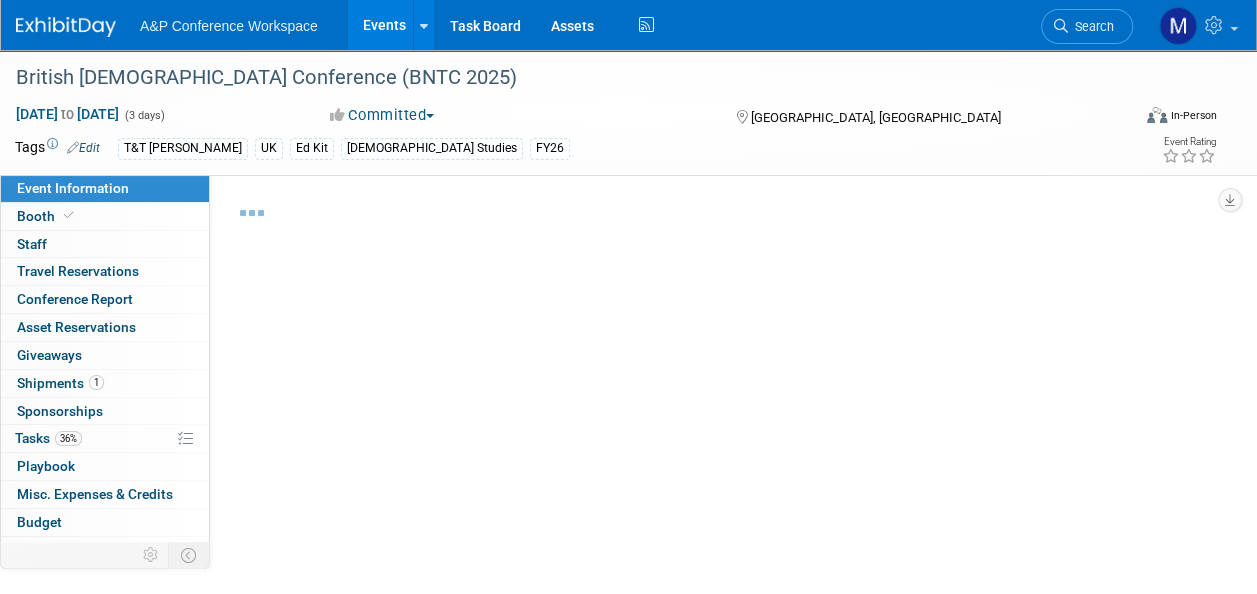 select on "T&T [PERSON_NAME]" 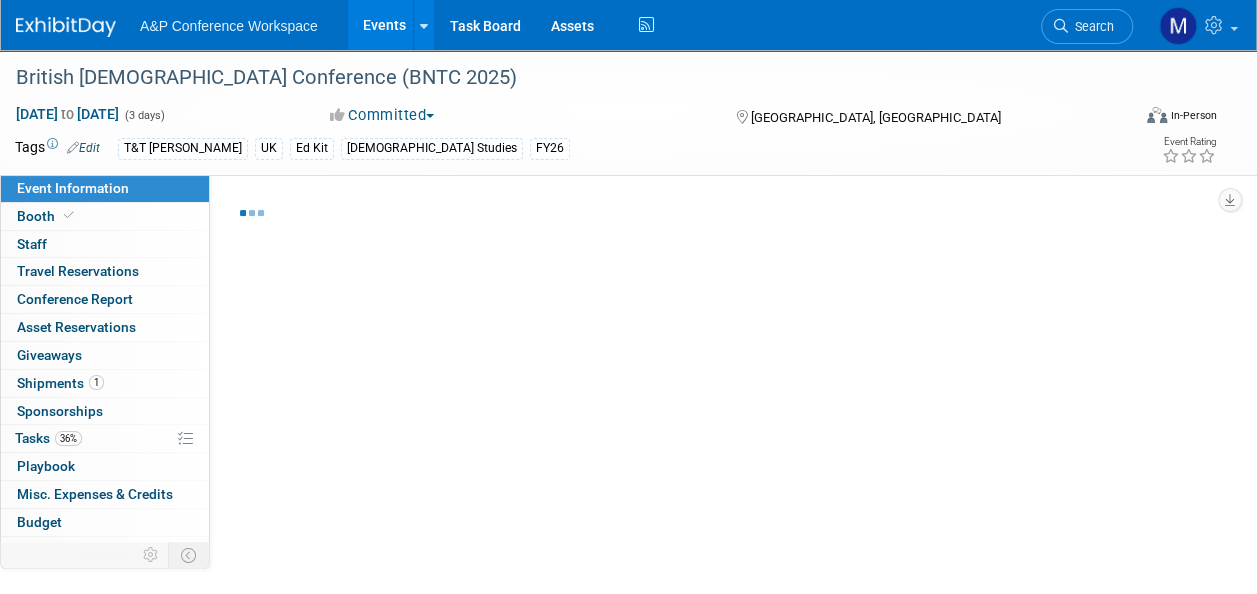select on "[PERSON_NAME]" 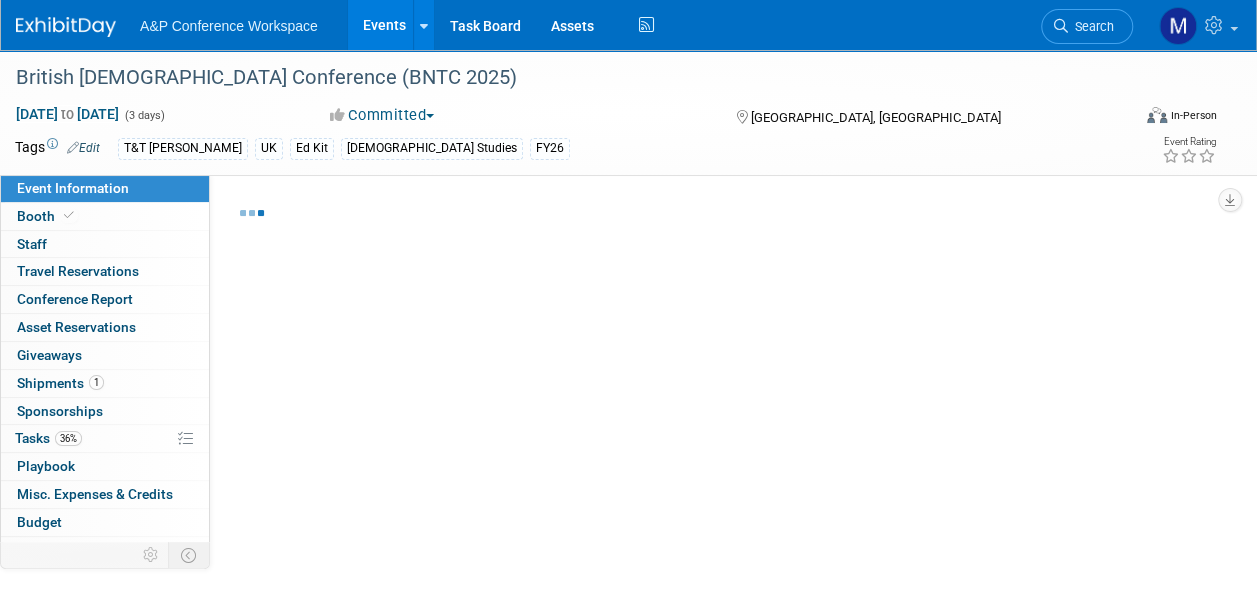 select on "[PERSON_NAME]" 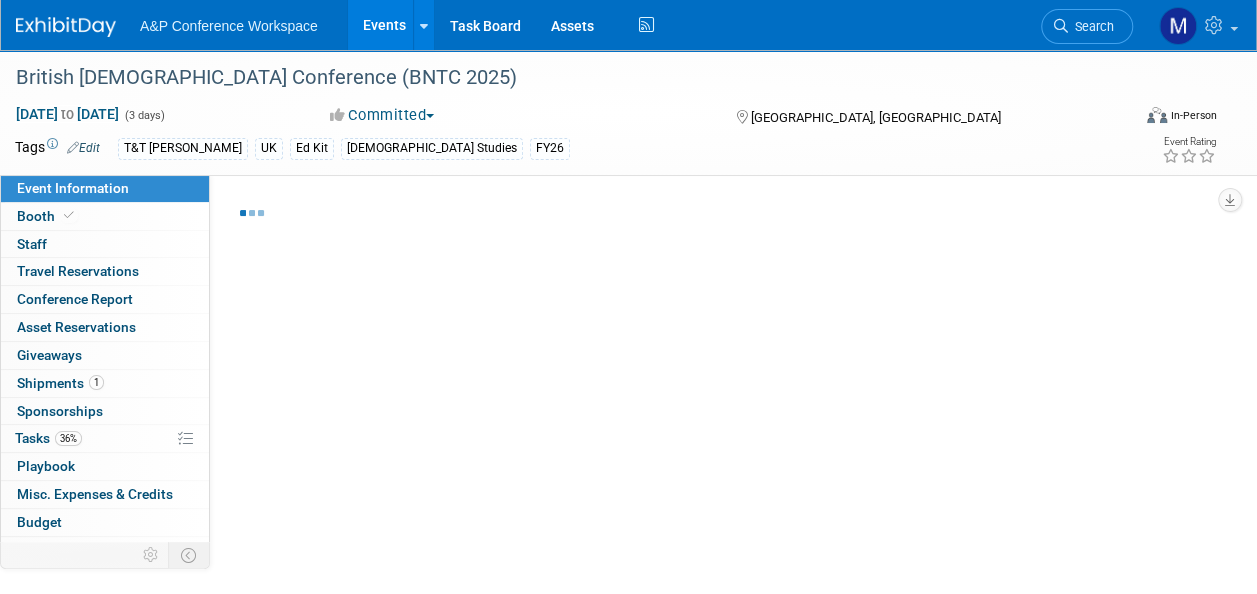 select on "[PERSON_NAME]" 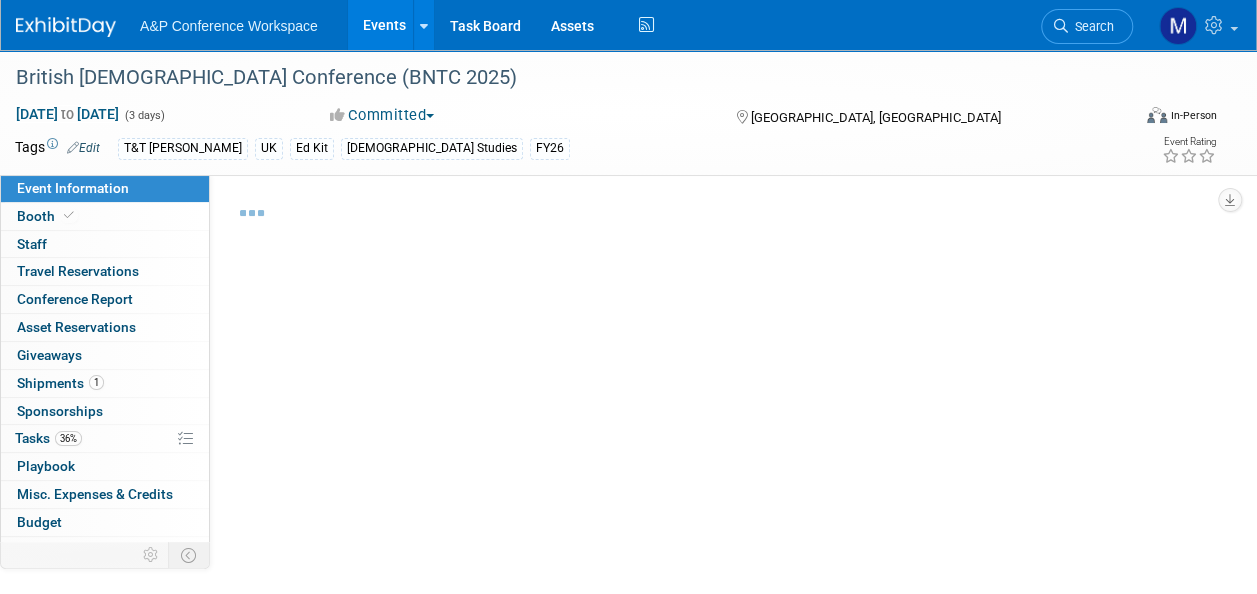 select on "Networking/Commissioning" 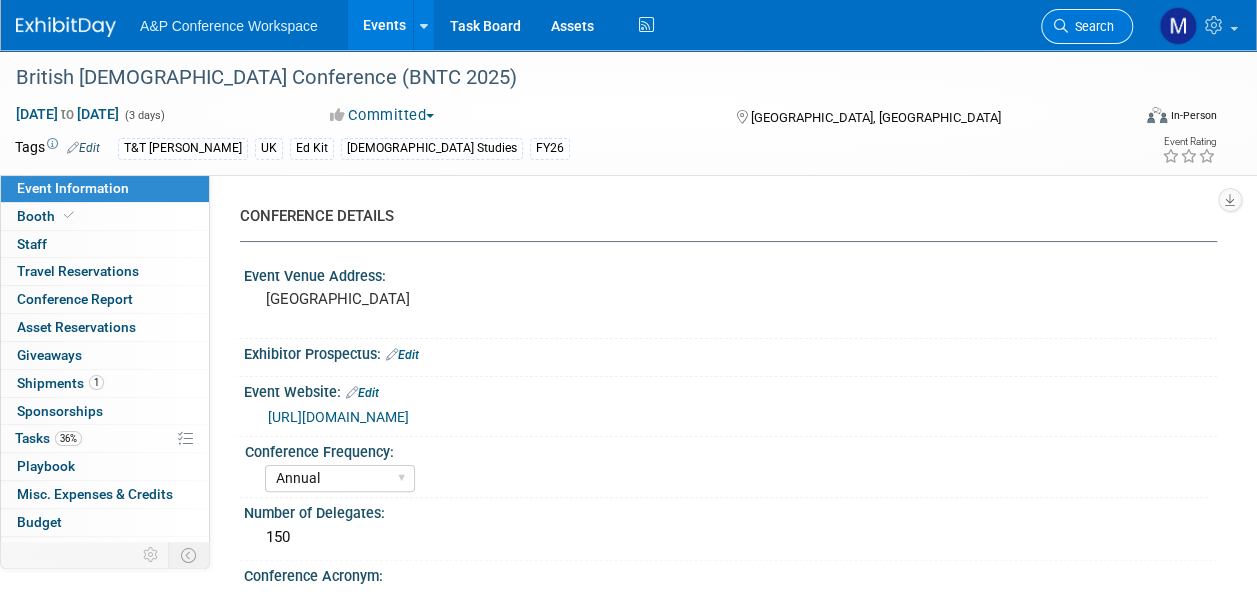 click on "Search" at bounding box center (1091, 26) 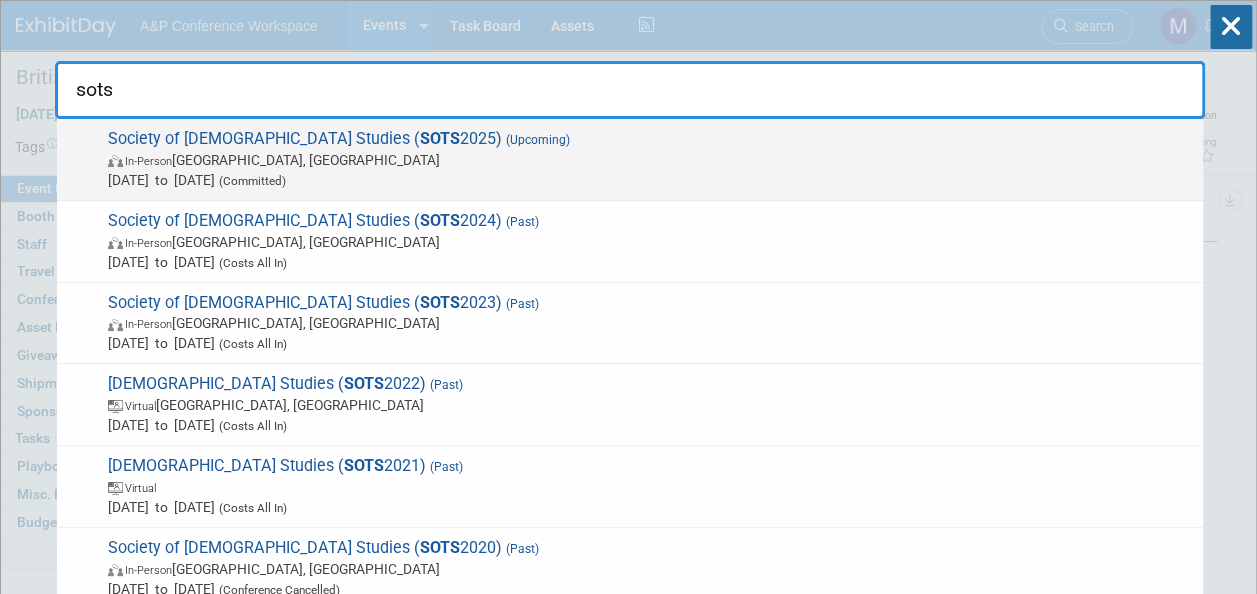 type on "sots" 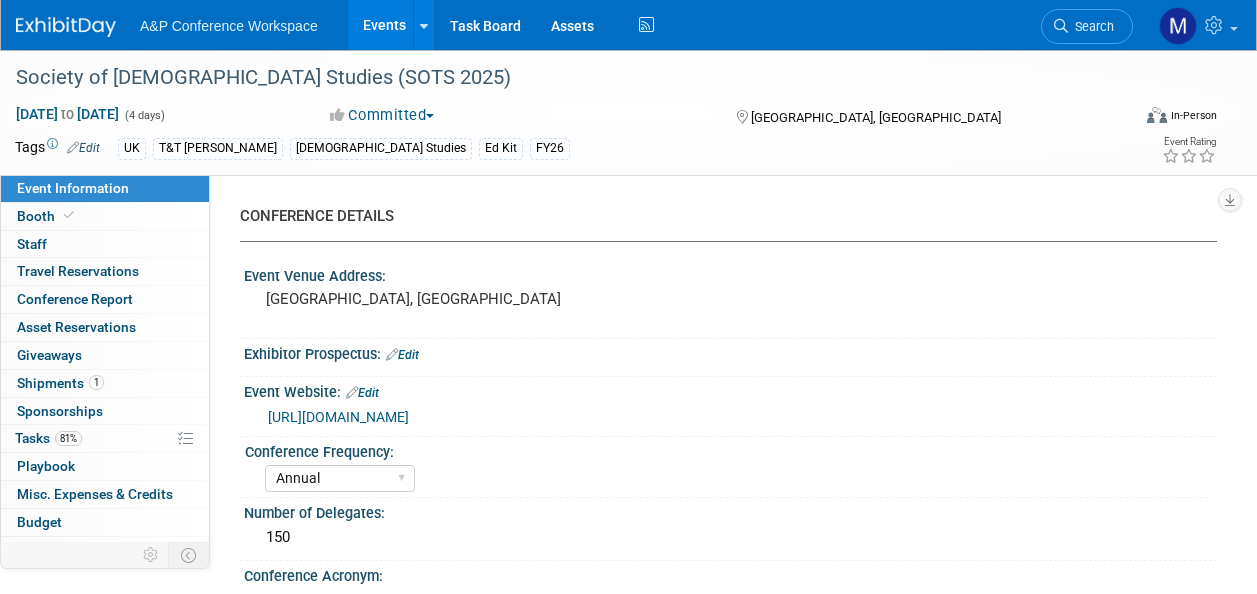 select on "Annual" 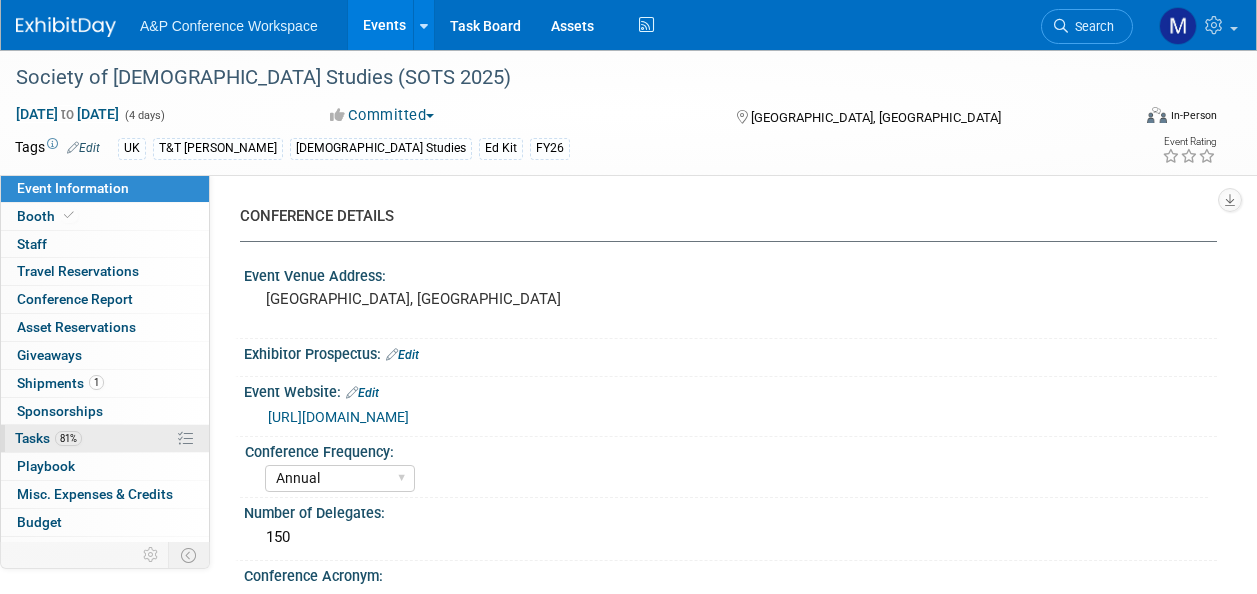scroll, scrollTop: 0, scrollLeft: 0, axis: both 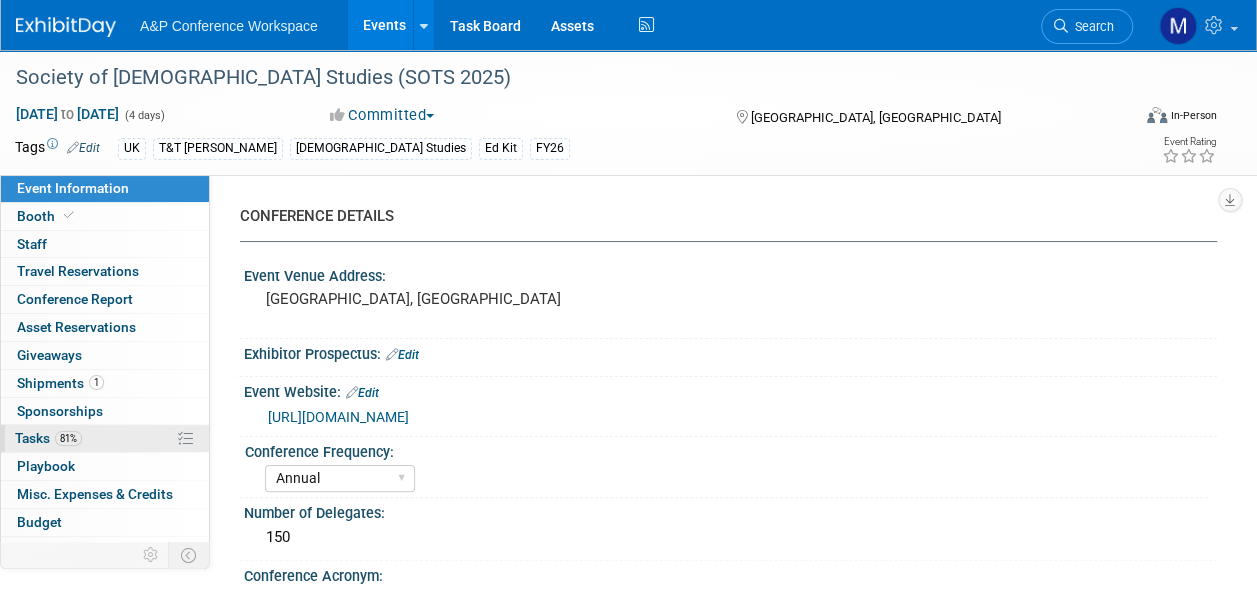 click on "81%
Tasks 81%" at bounding box center [105, 438] 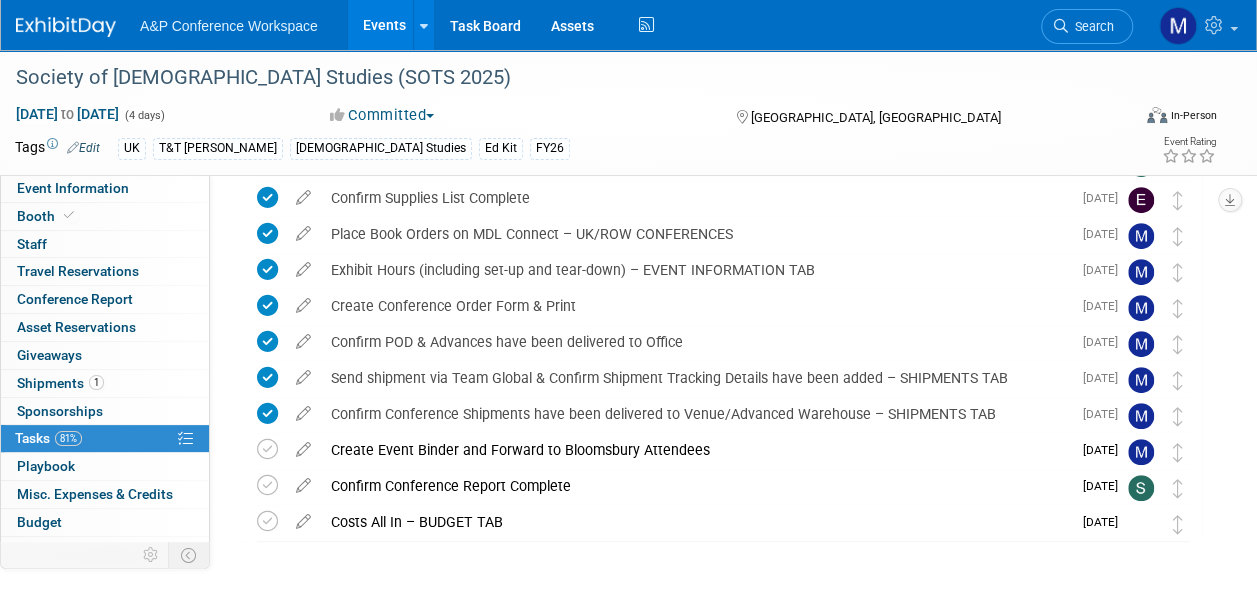 scroll, scrollTop: 300, scrollLeft: 0, axis: vertical 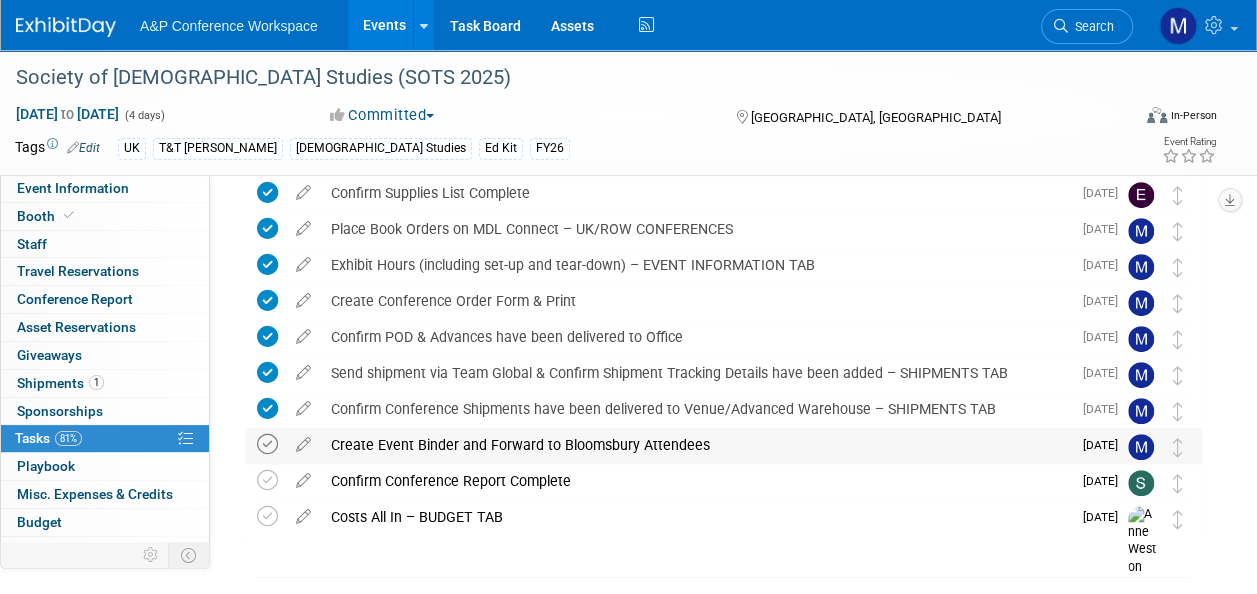 click at bounding box center (267, 444) 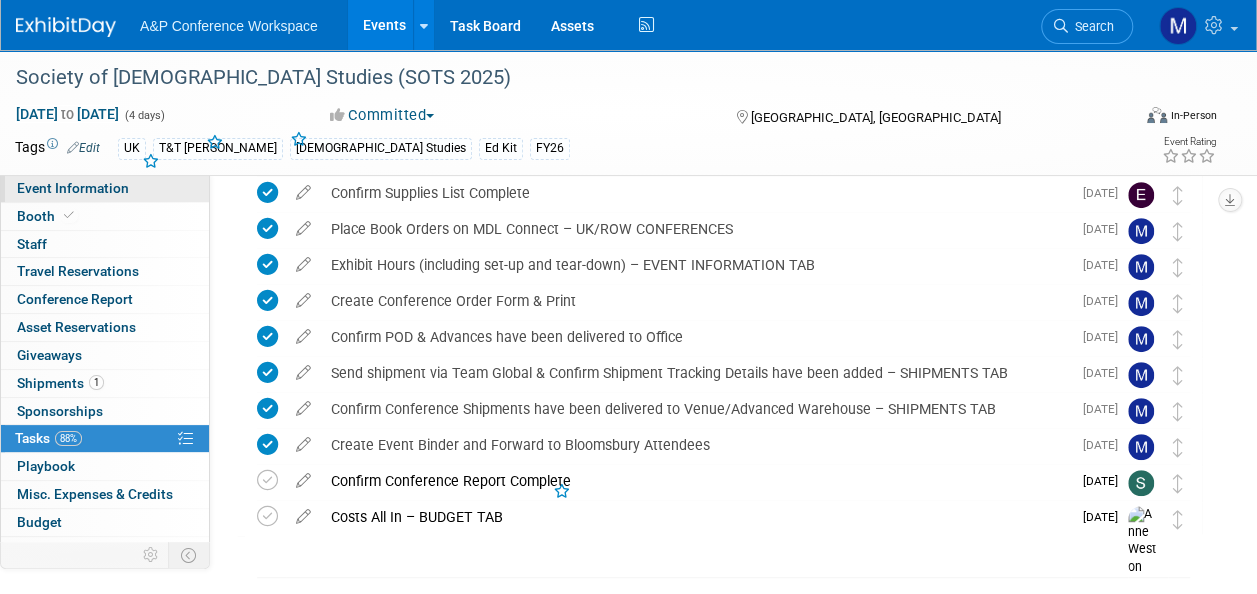 click on "Event Information" at bounding box center [105, 188] 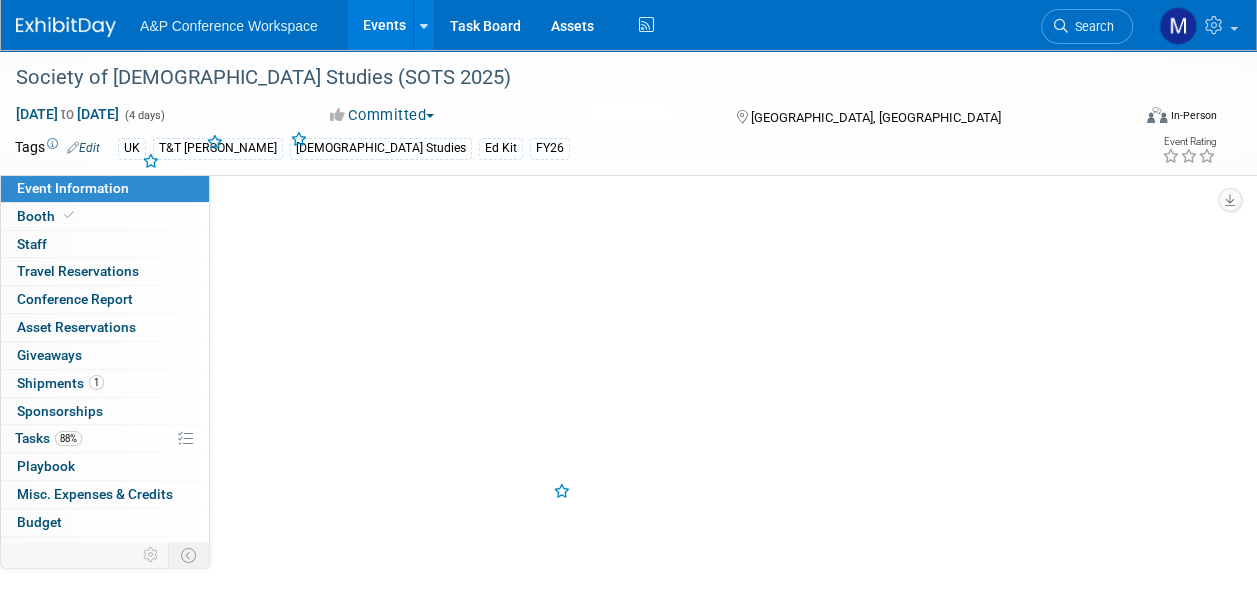scroll, scrollTop: 0, scrollLeft: 0, axis: both 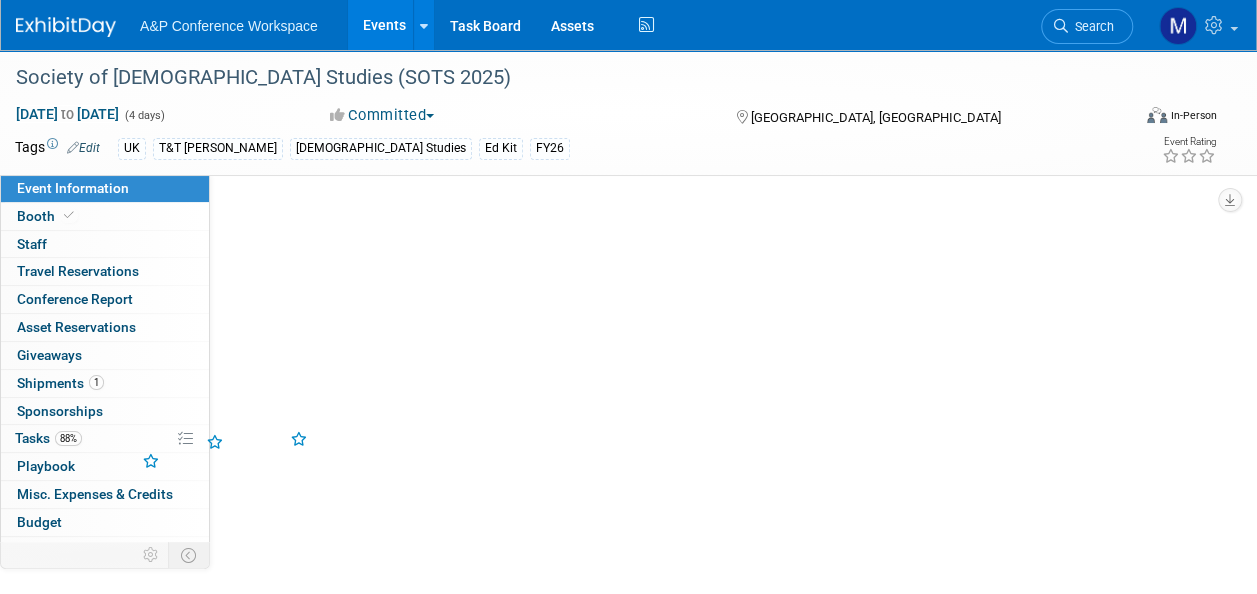 select on "Annual" 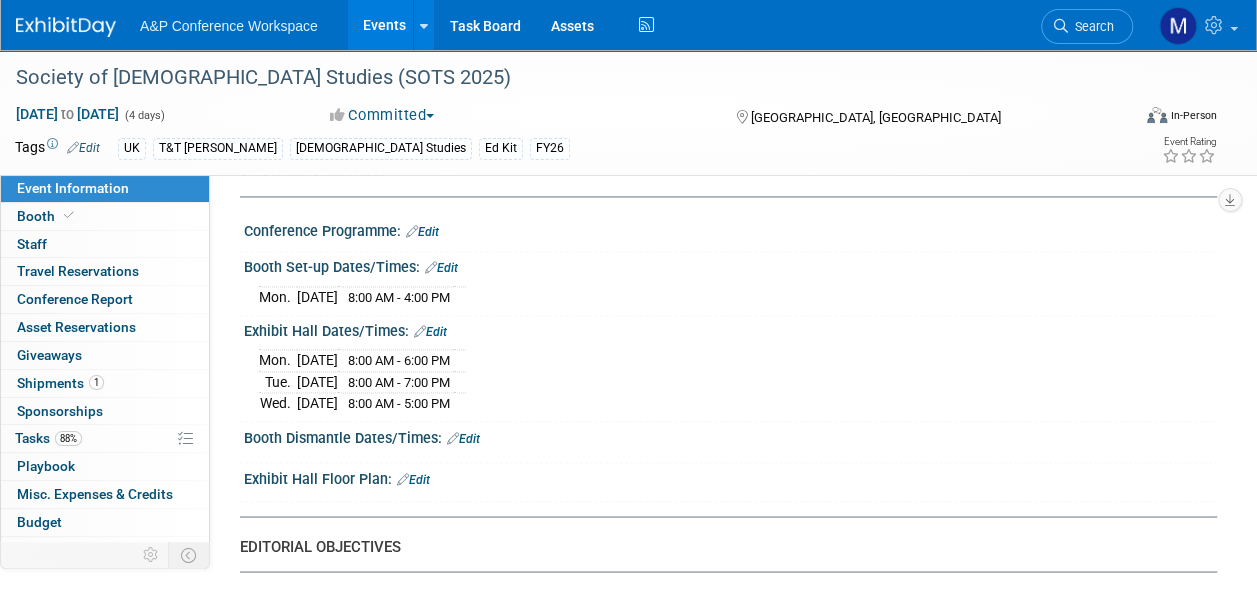 scroll, scrollTop: 1500, scrollLeft: 0, axis: vertical 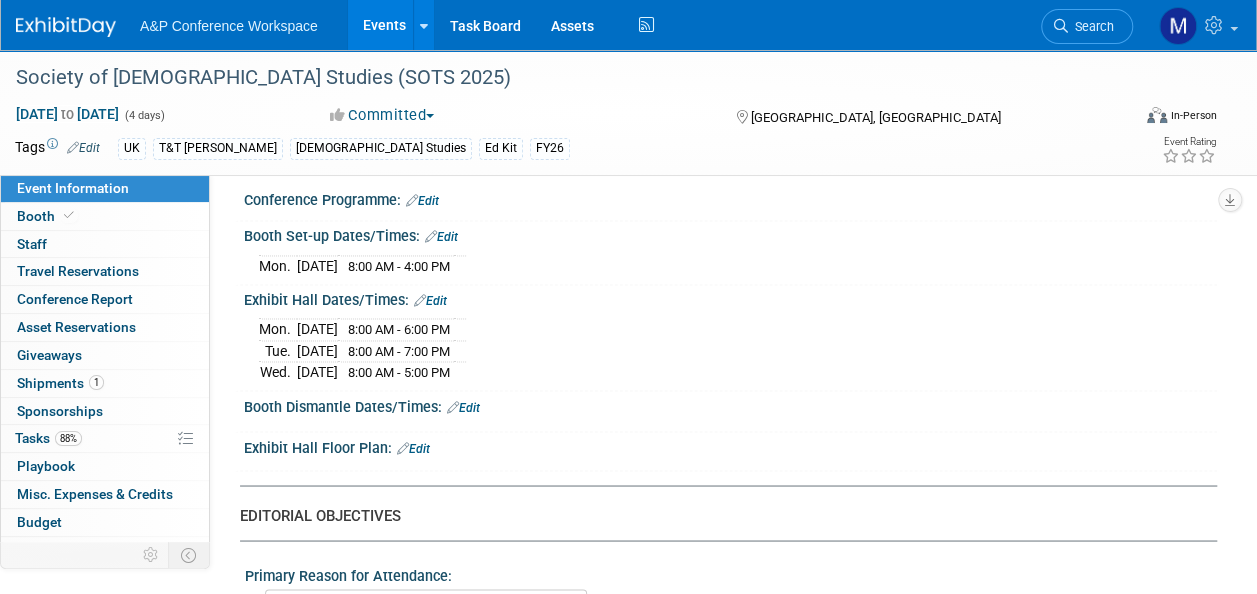 drag, startPoint x: 243, startPoint y: 232, endPoint x: 498, endPoint y: 355, distance: 283.1148 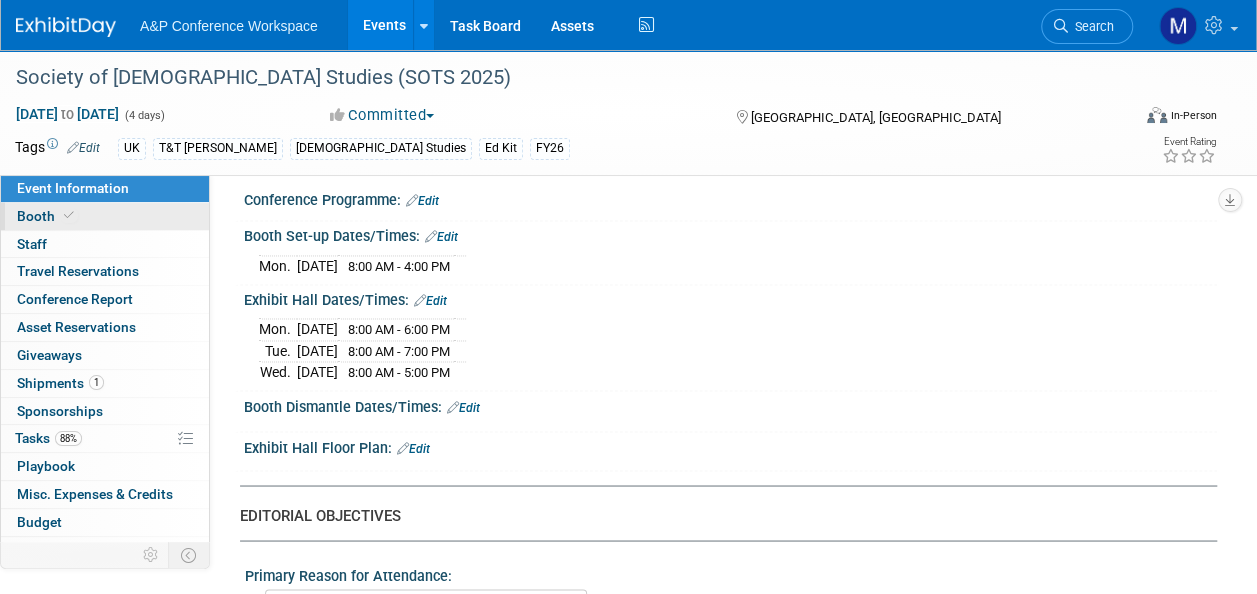 click on "Booth" at bounding box center [105, 216] 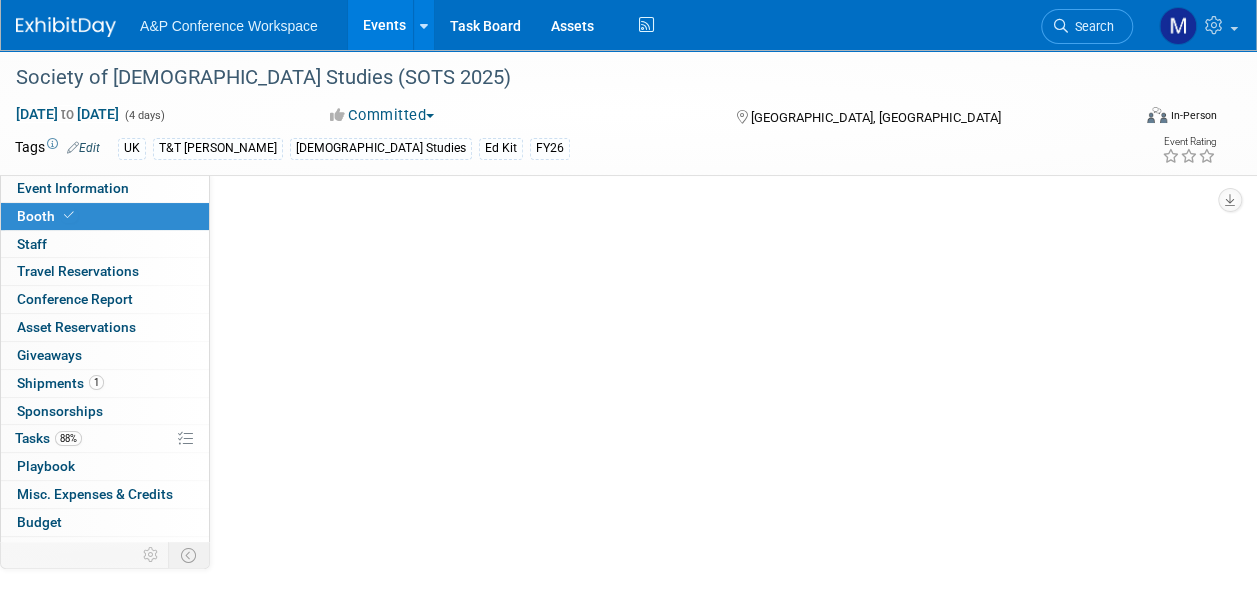 select on "COBA" 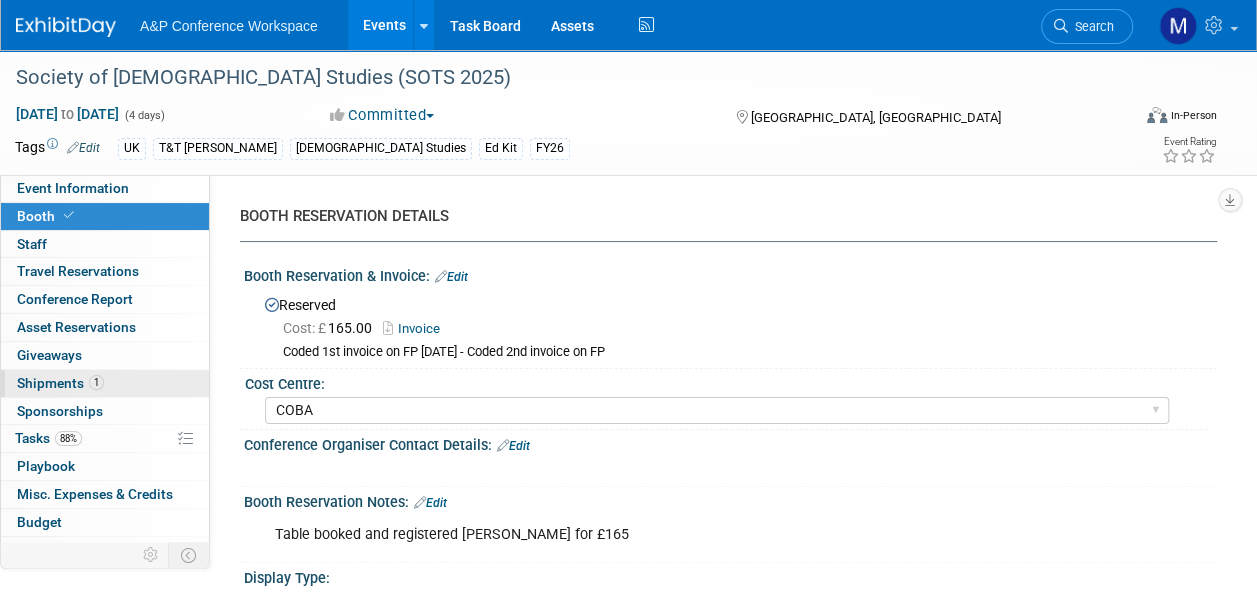 click on "1
Shipments 1" at bounding box center (105, 383) 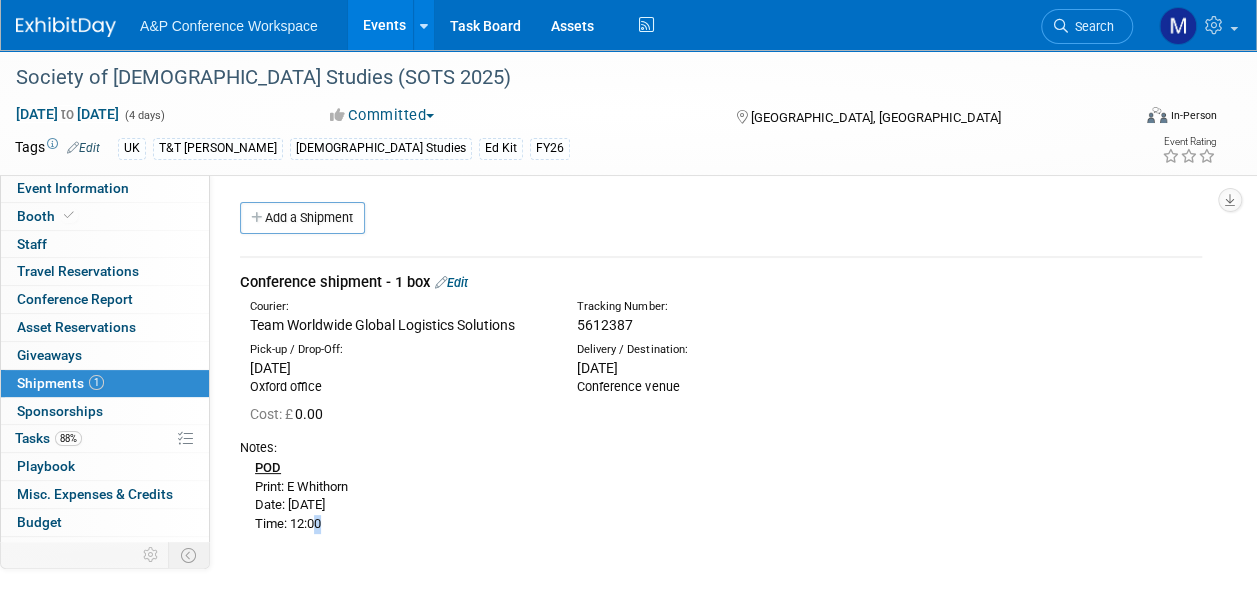 drag, startPoint x: 336, startPoint y: 517, endPoint x: 316, endPoint y: 517, distance: 20 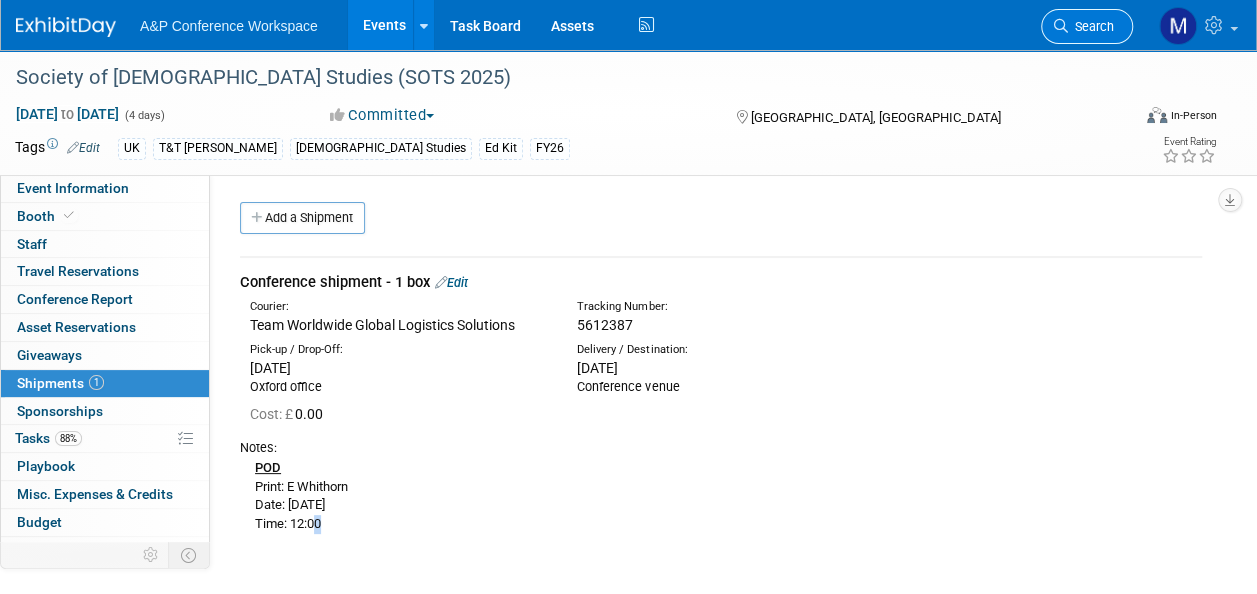 click at bounding box center [1061, 26] 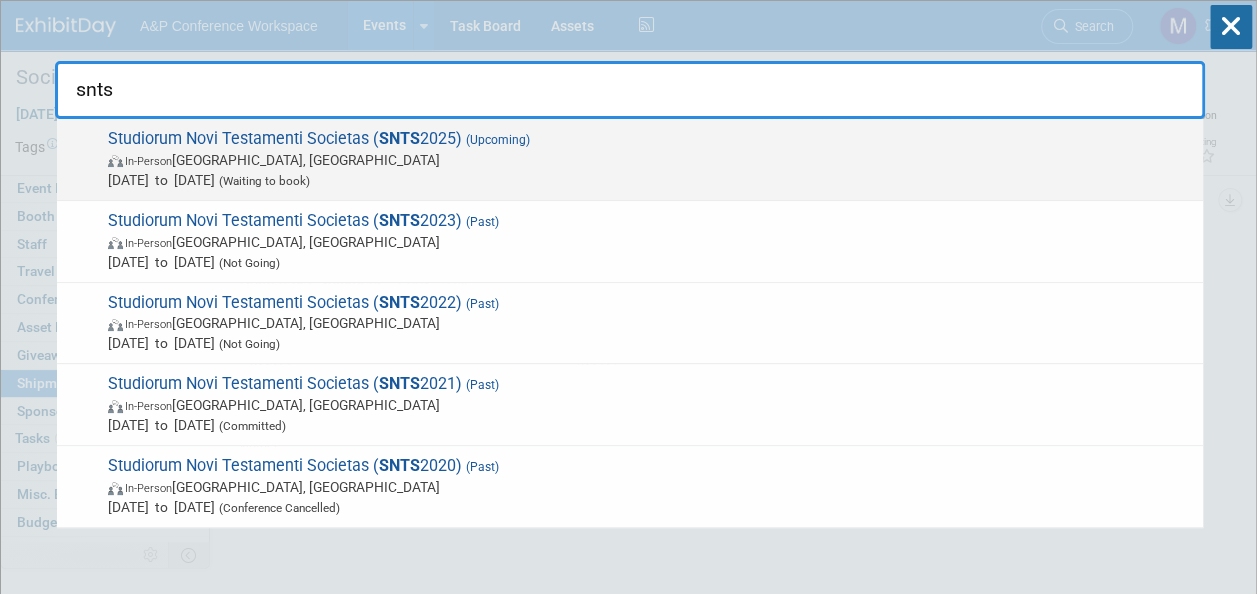 type on "snts" 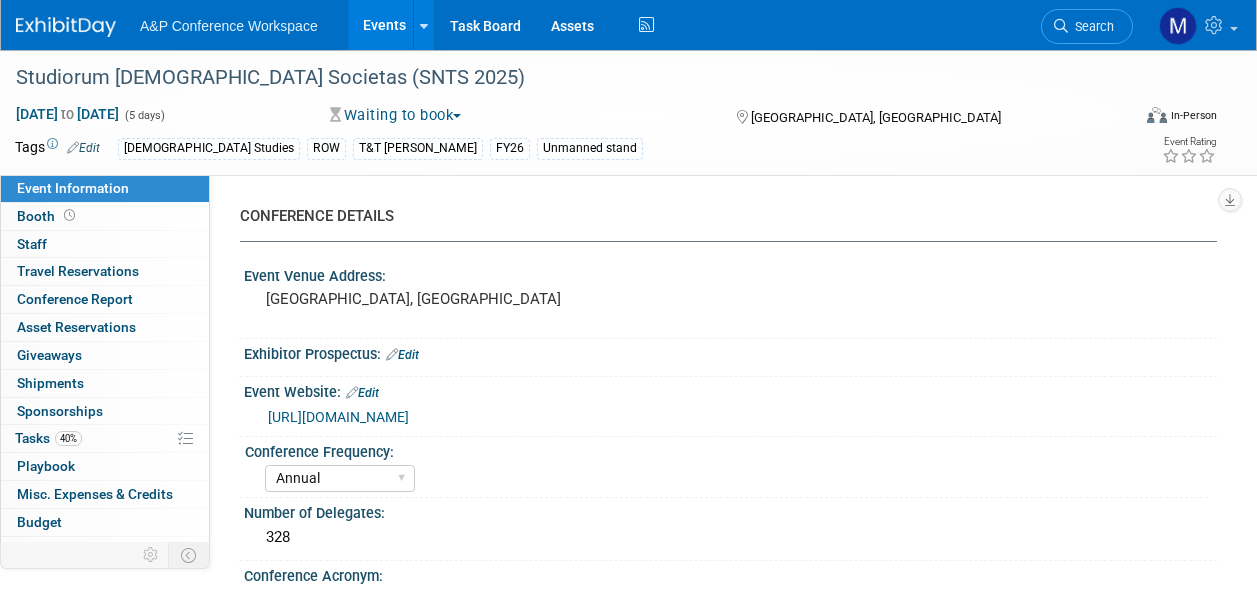 select on "Annual" 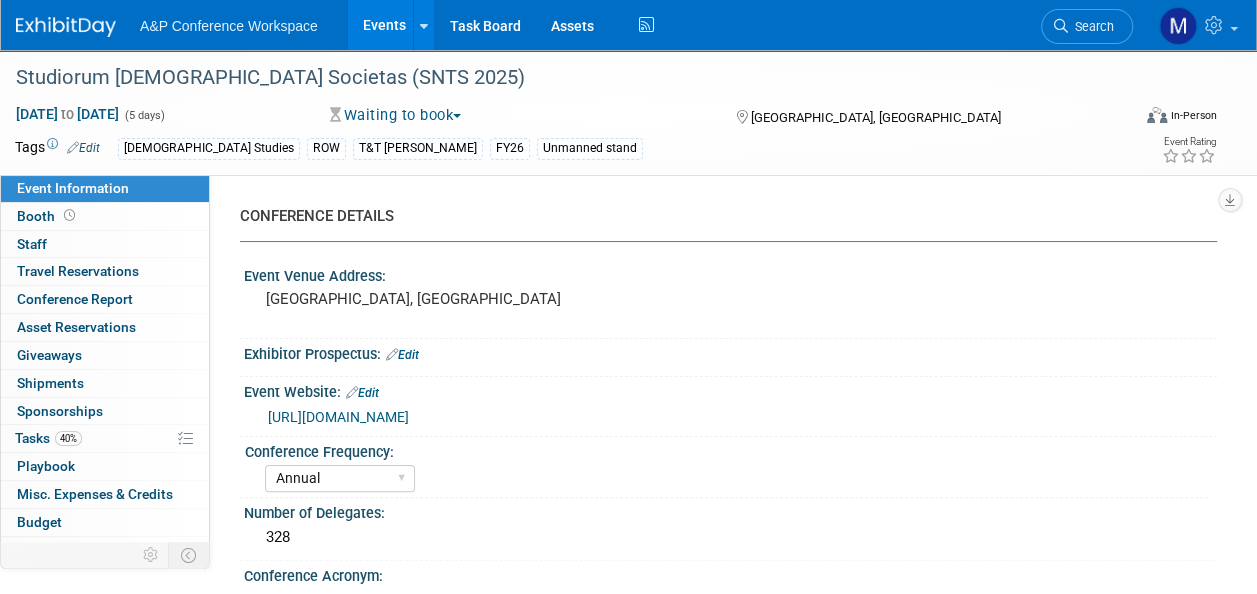 scroll, scrollTop: 0, scrollLeft: 0, axis: both 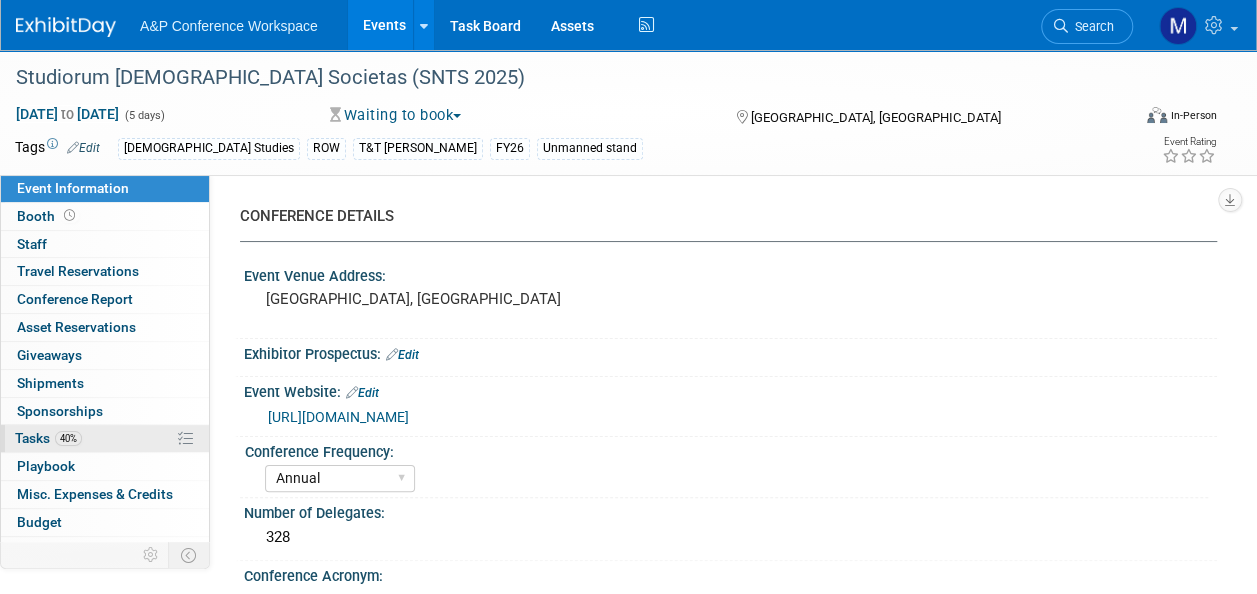 click on "40%
Tasks 40%" at bounding box center (105, 438) 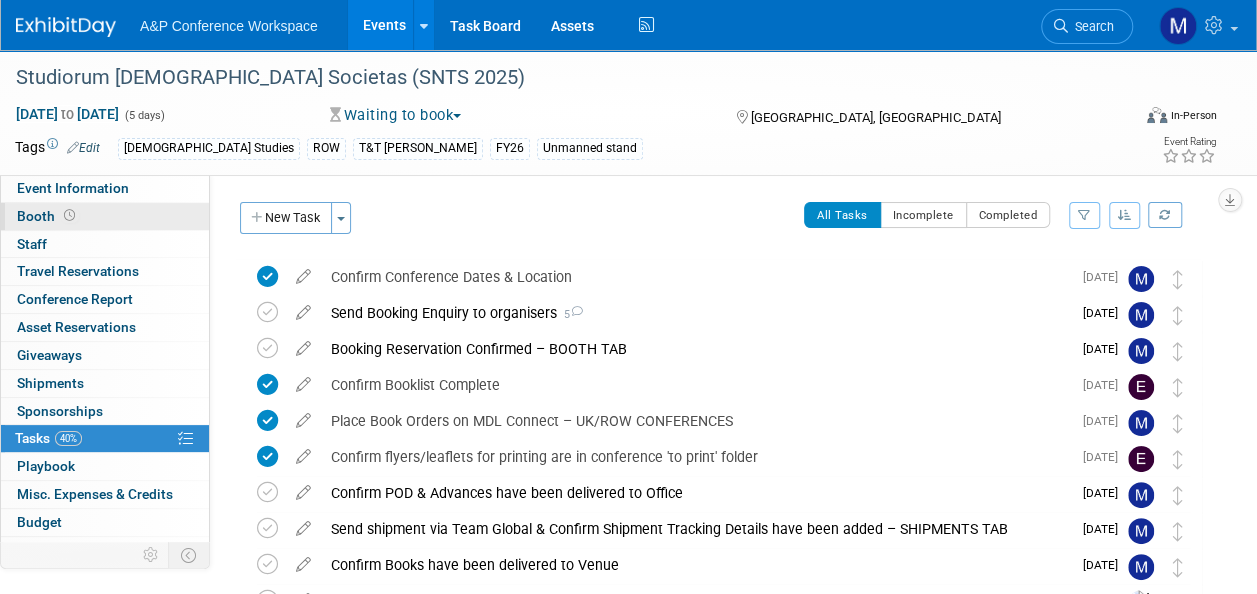 click on "Booth" at bounding box center (105, 216) 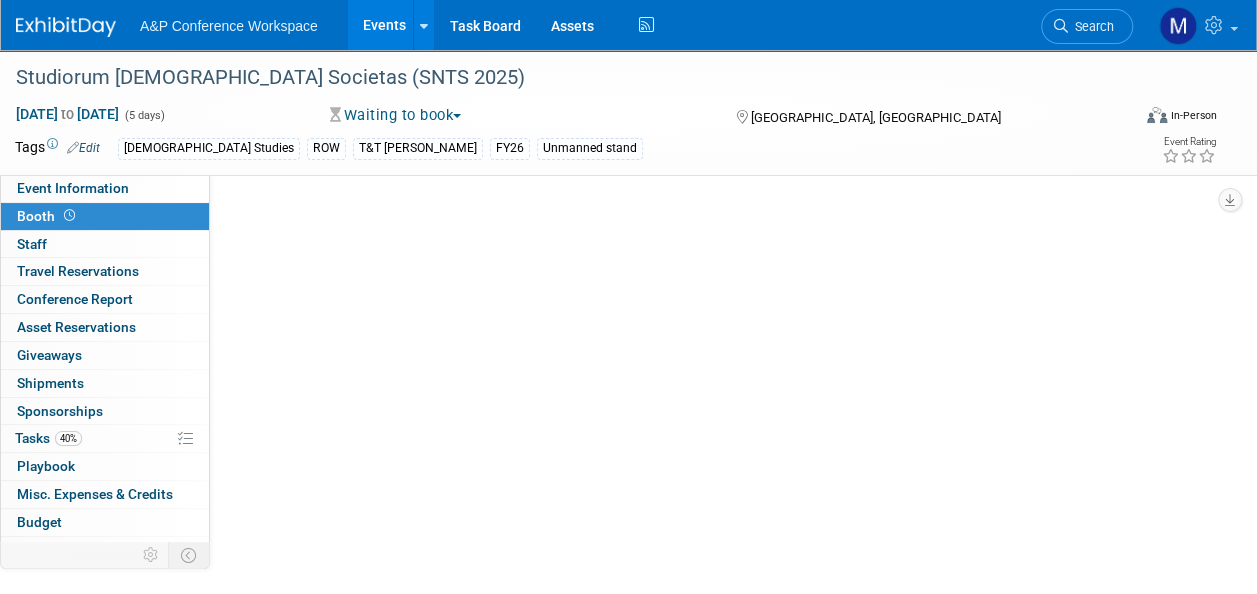 select on "COBA" 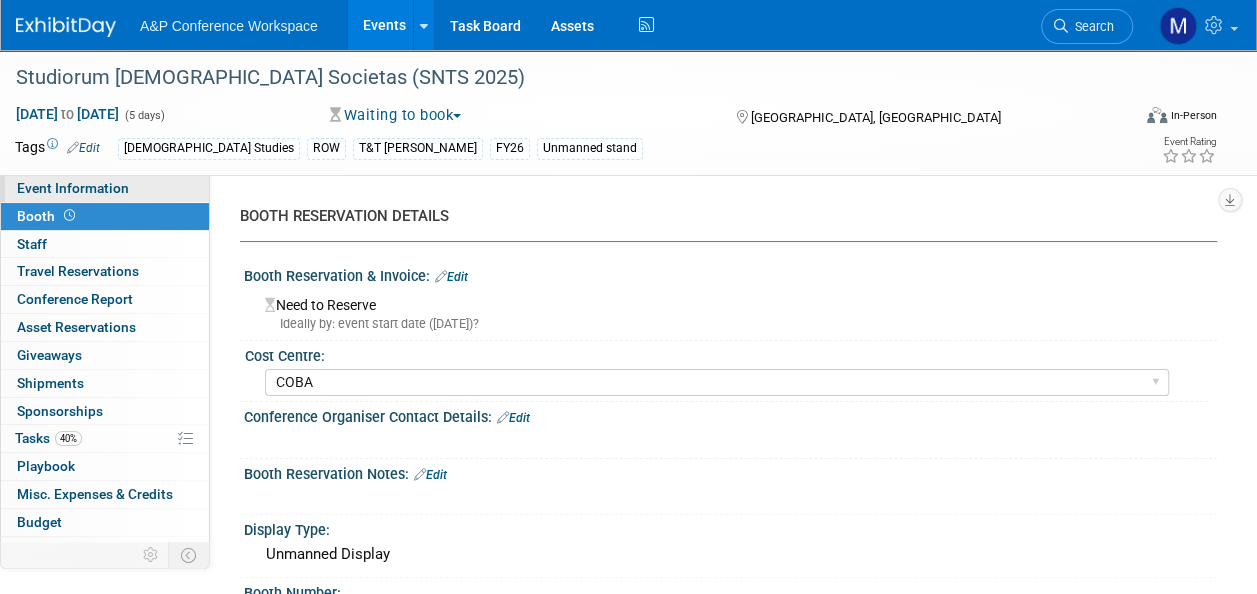 click on "Event Information" at bounding box center (105, 188) 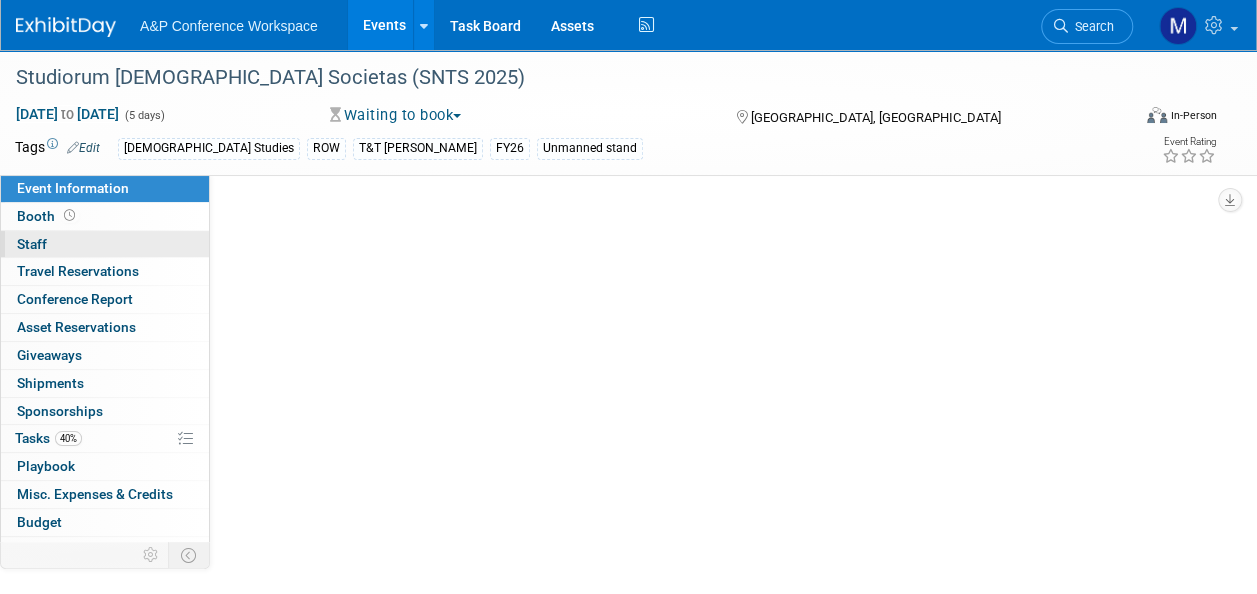 select on "Annual" 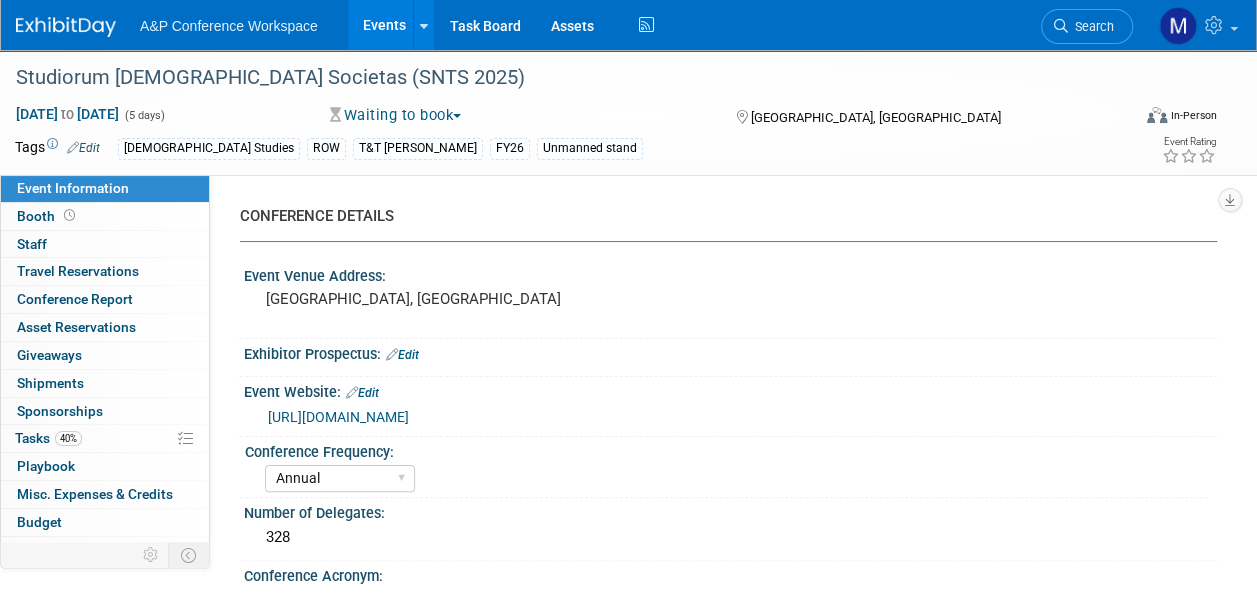 click on "https://snts.online/general-meetings" at bounding box center (338, 417) 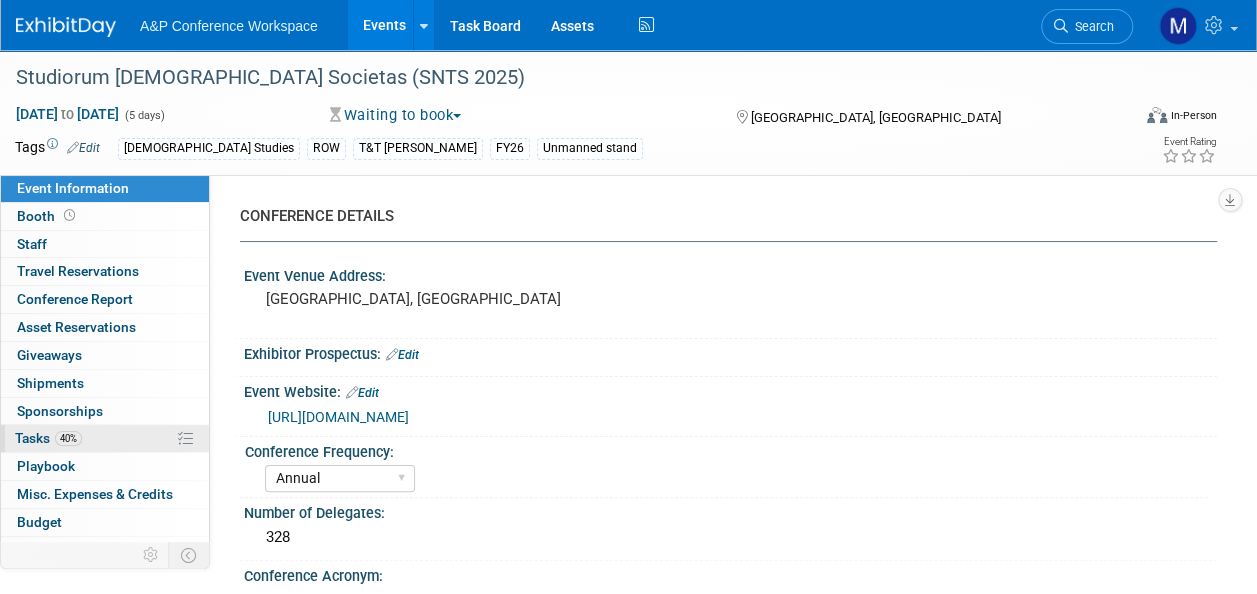 click on "40%
Tasks 40%" at bounding box center [105, 438] 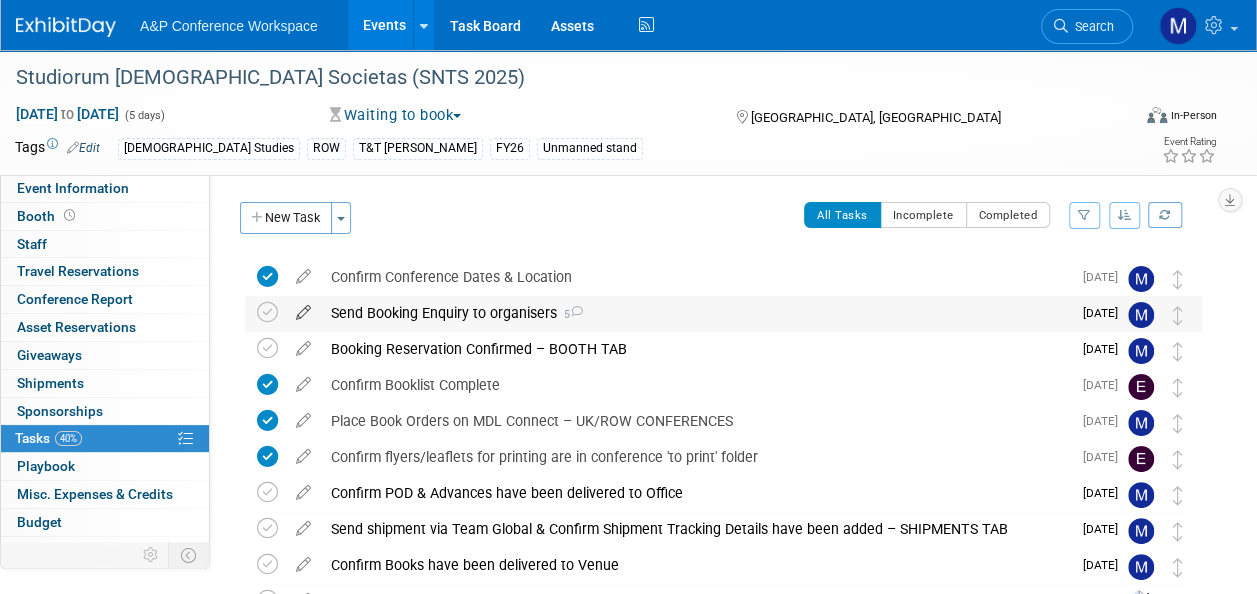 click at bounding box center (303, 308) 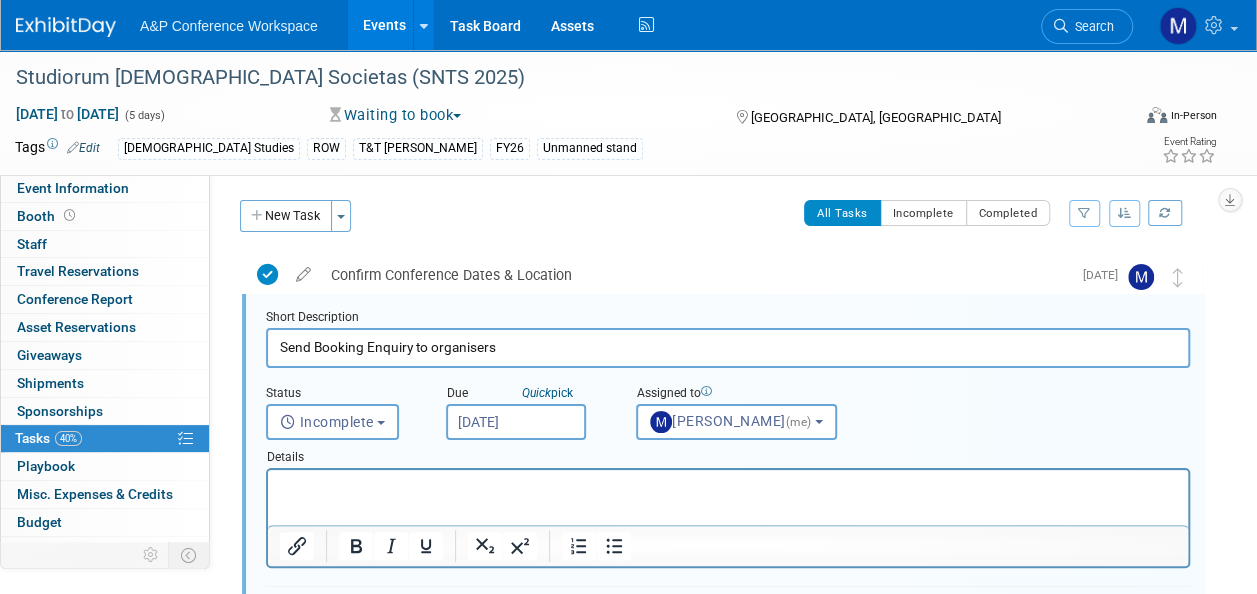 scroll, scrollTop: 0, scrollLeft: 0, axis: both 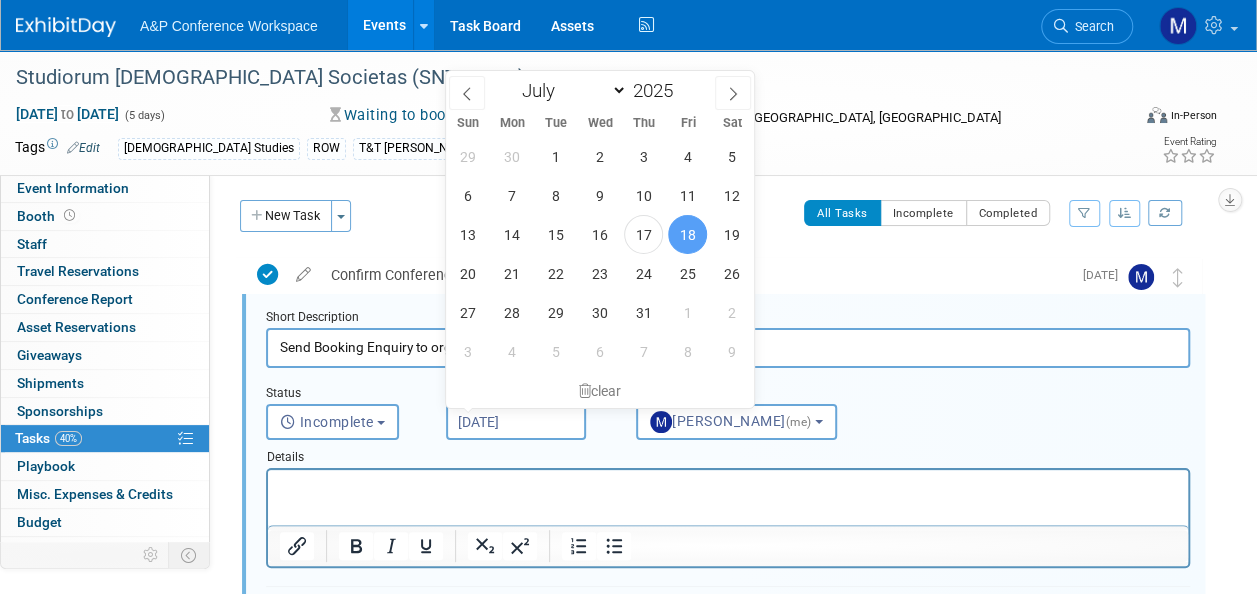 click on "[DATE]" at bounding box center [516, 422] 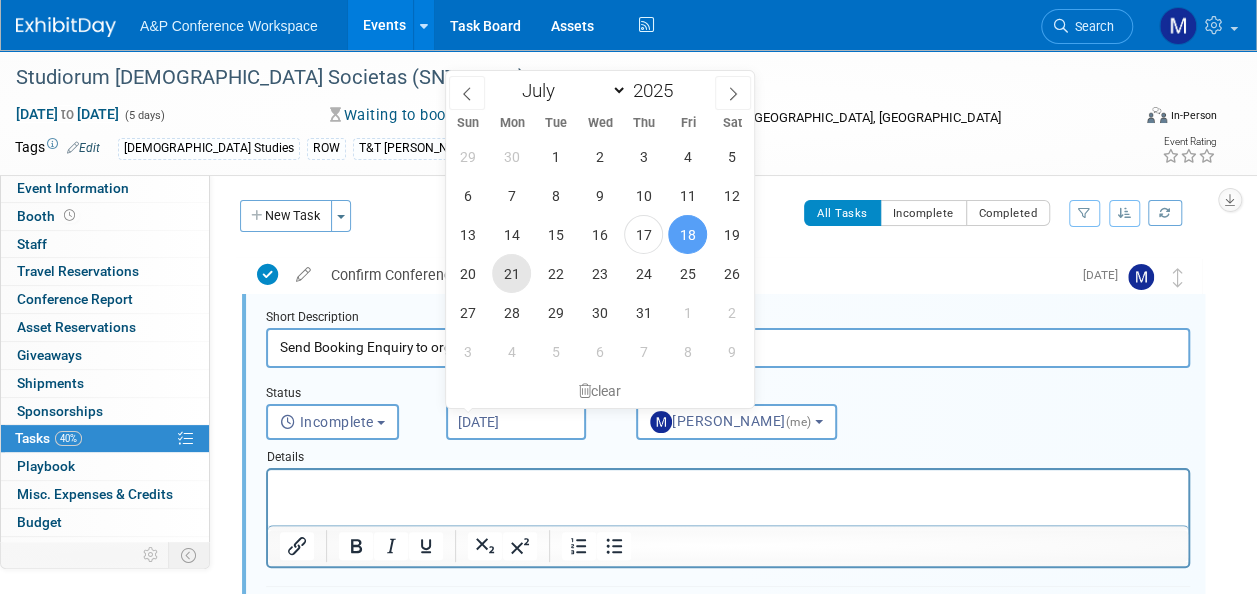 click on "21" at bounding box center (511, 273) 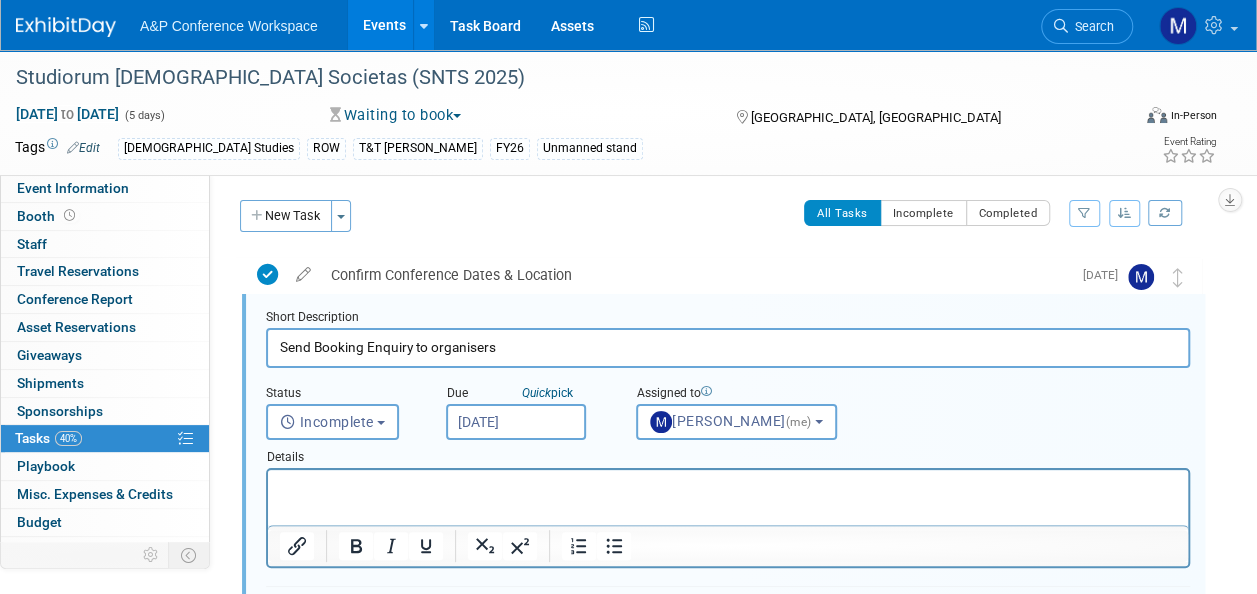 click at bounding box center (728, 483) 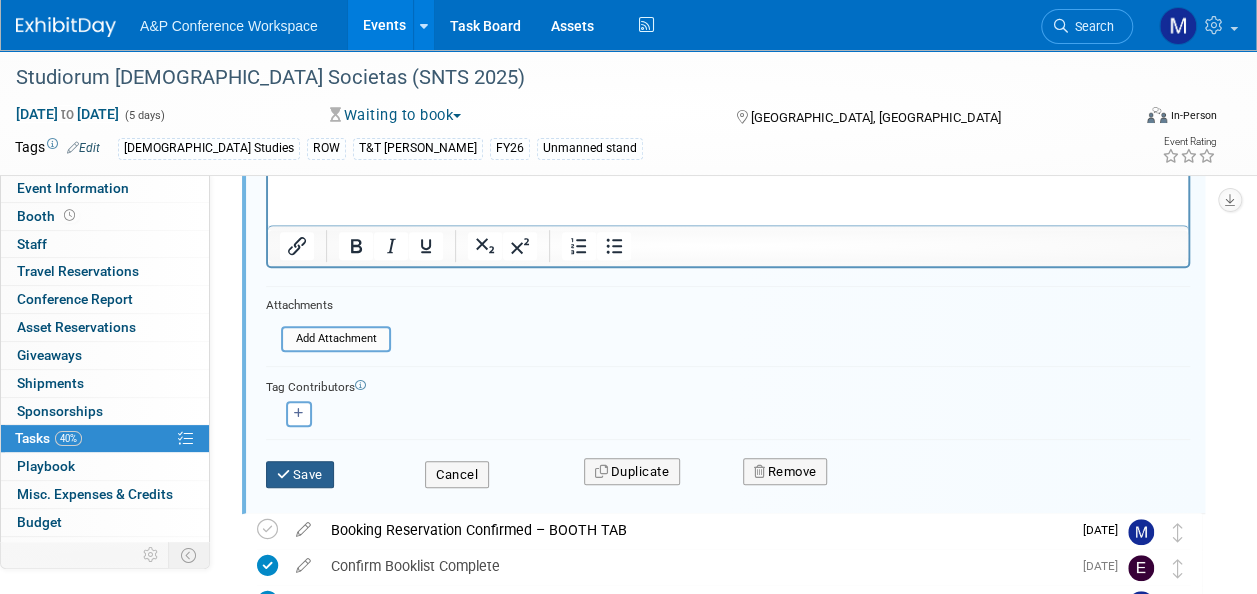 scroll, scrollTop: 302, scrollLeft: 0, axis: vertical 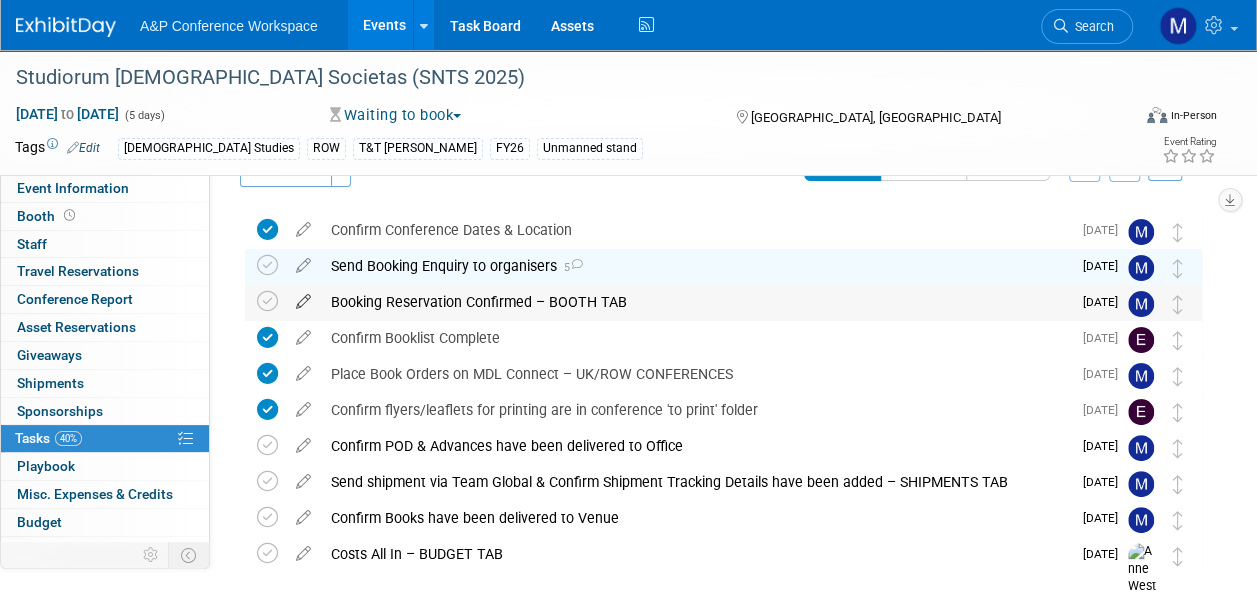 click at bounding box center (303, 297) 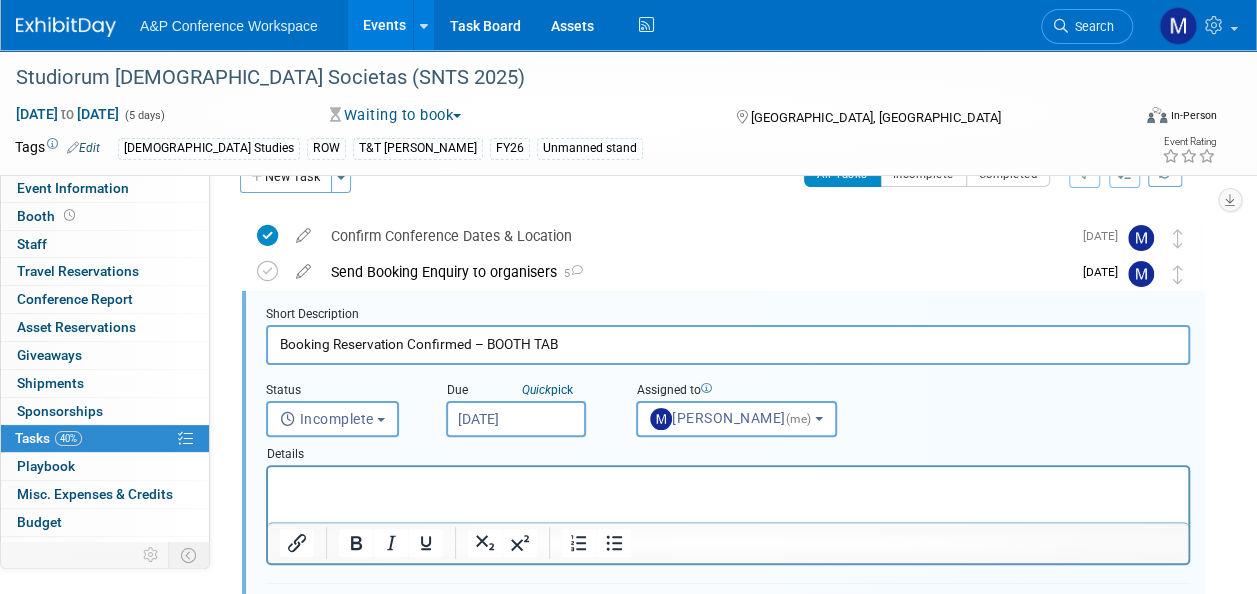 scroll, scrollTop: 38, scrollLeft: 0, axis: vertical 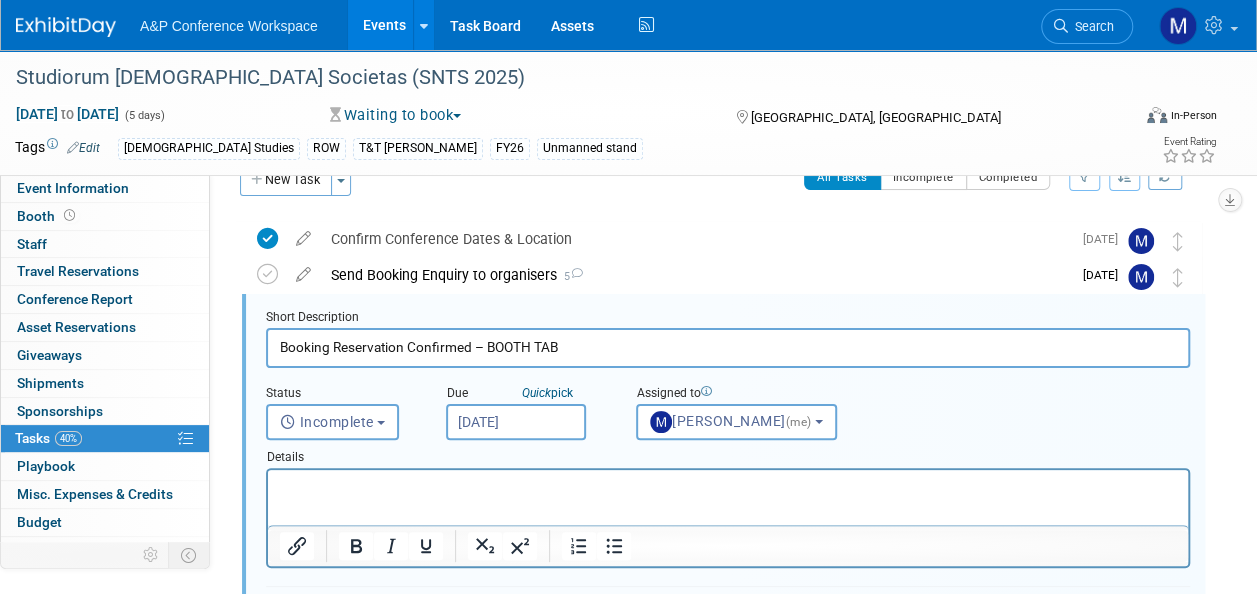 click on "Jul 21, 2025" at bounding box center [516, 422] 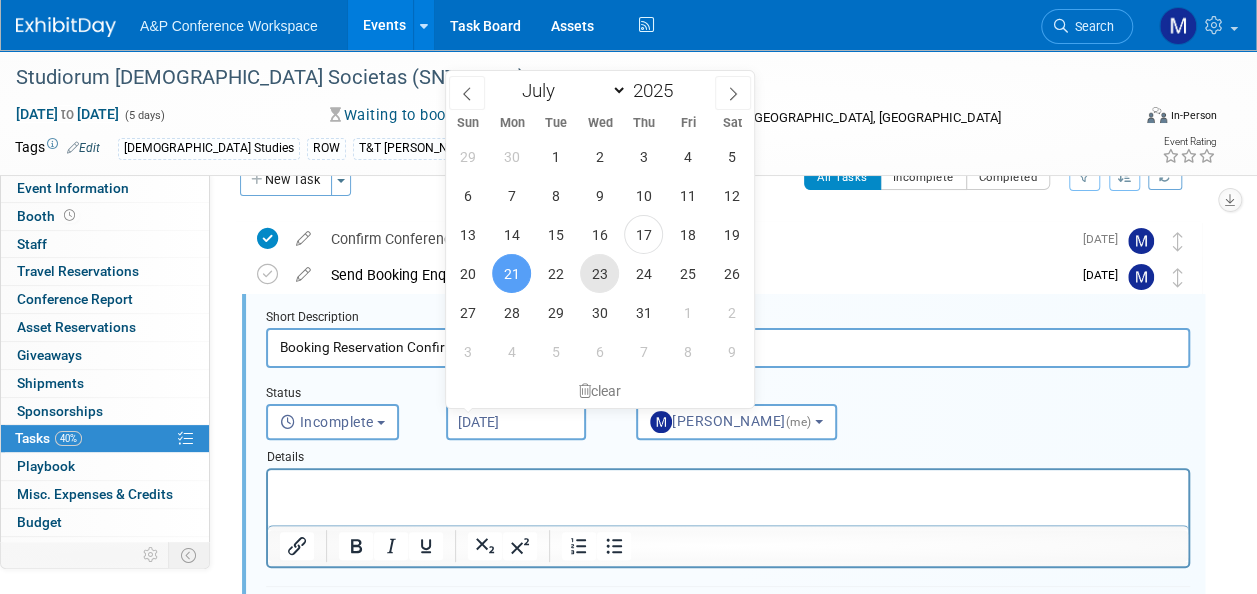 click on "23" at bounding box center [599, 273] 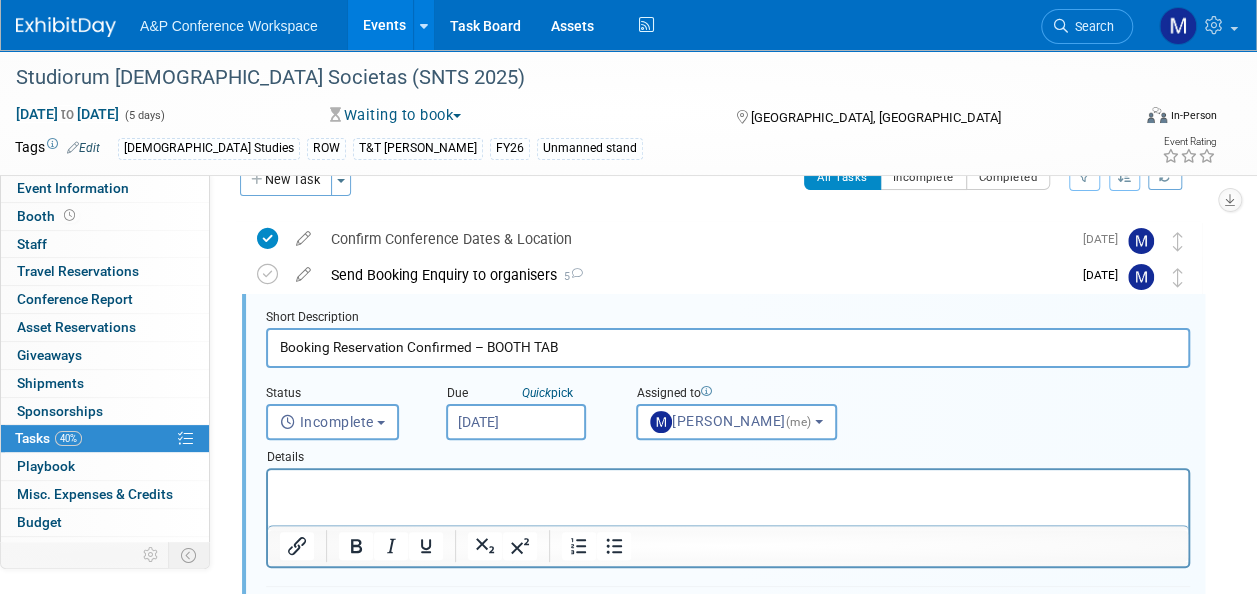 click at bounding box center (728, 487) 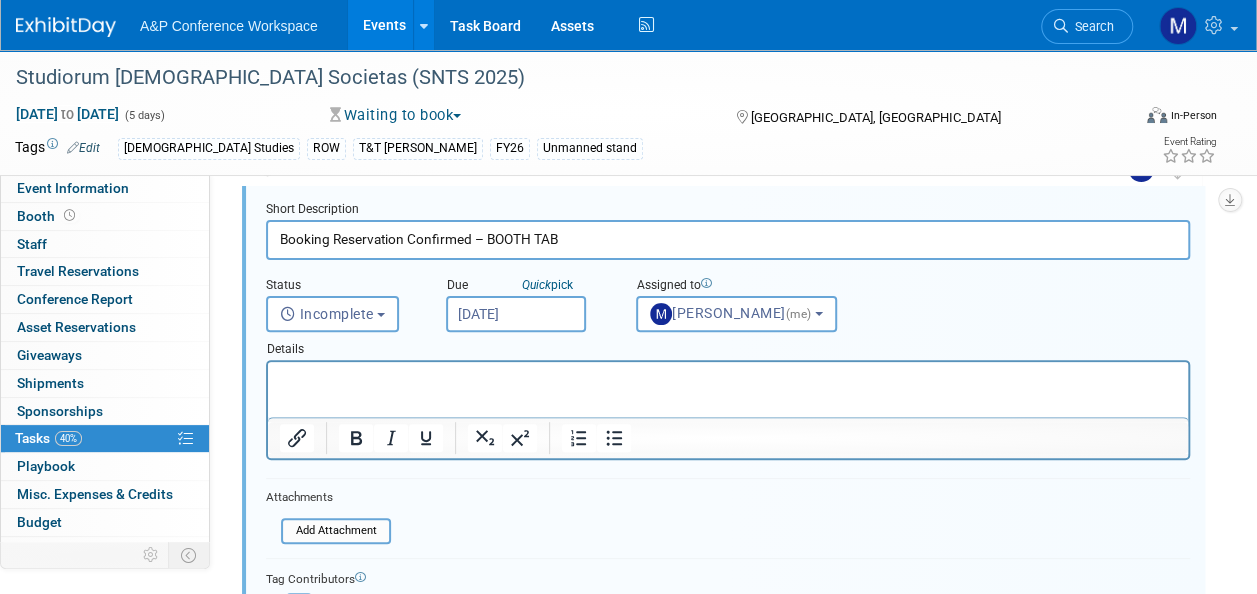 scroll, scrollTop: 338, scrollLeft: 0, axis: vertical 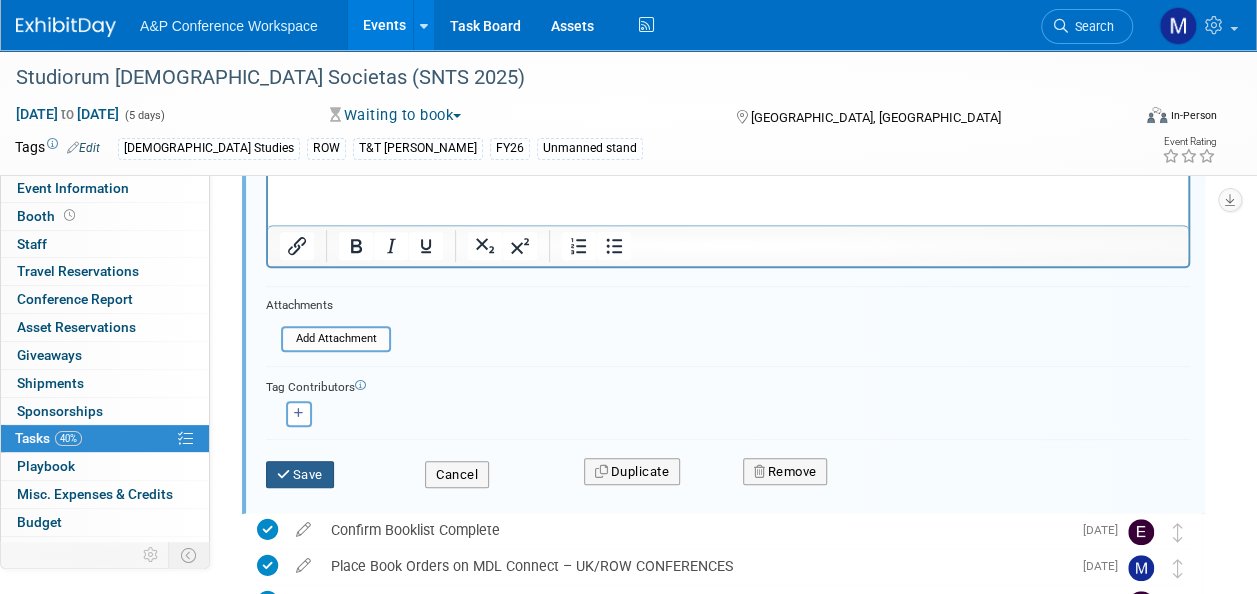 click on "Save" at bounding box center (300, 475) 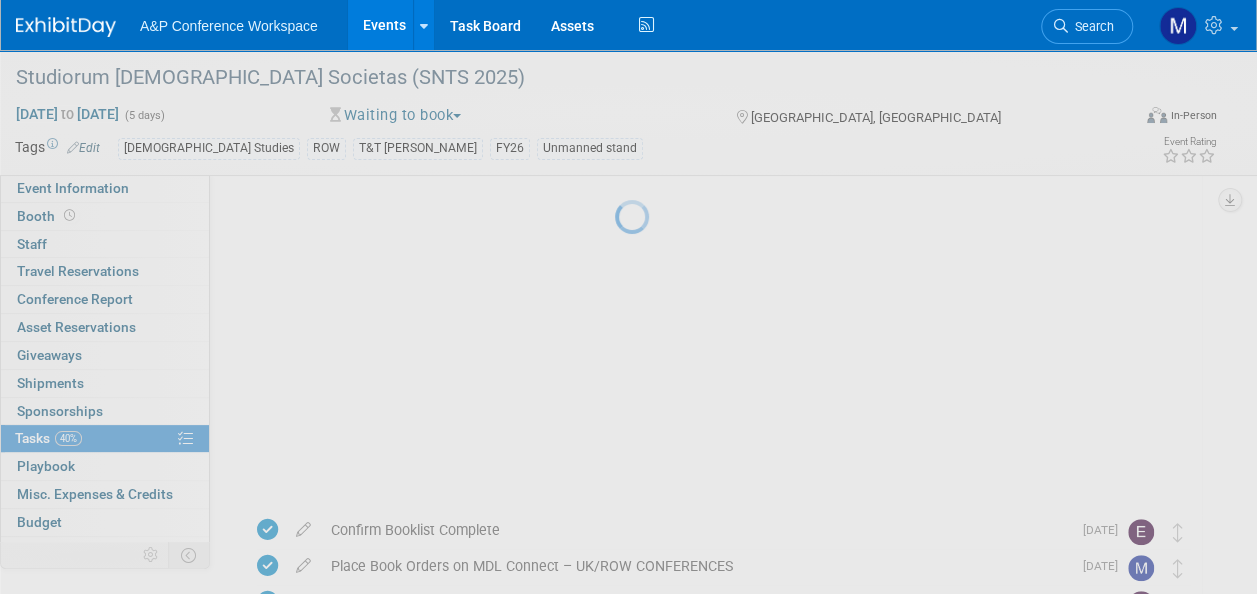 scroll, scrollTop: 147, scrollLeft: 0, axis: vertical 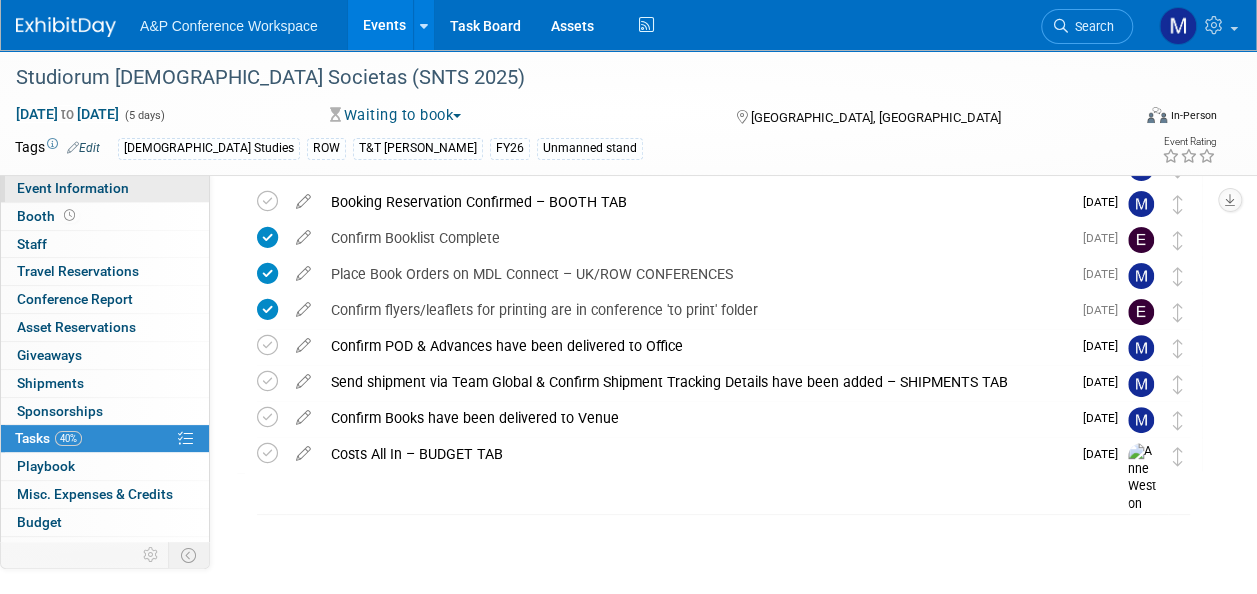 click on "Event Information" at bounding box center [73, 188] 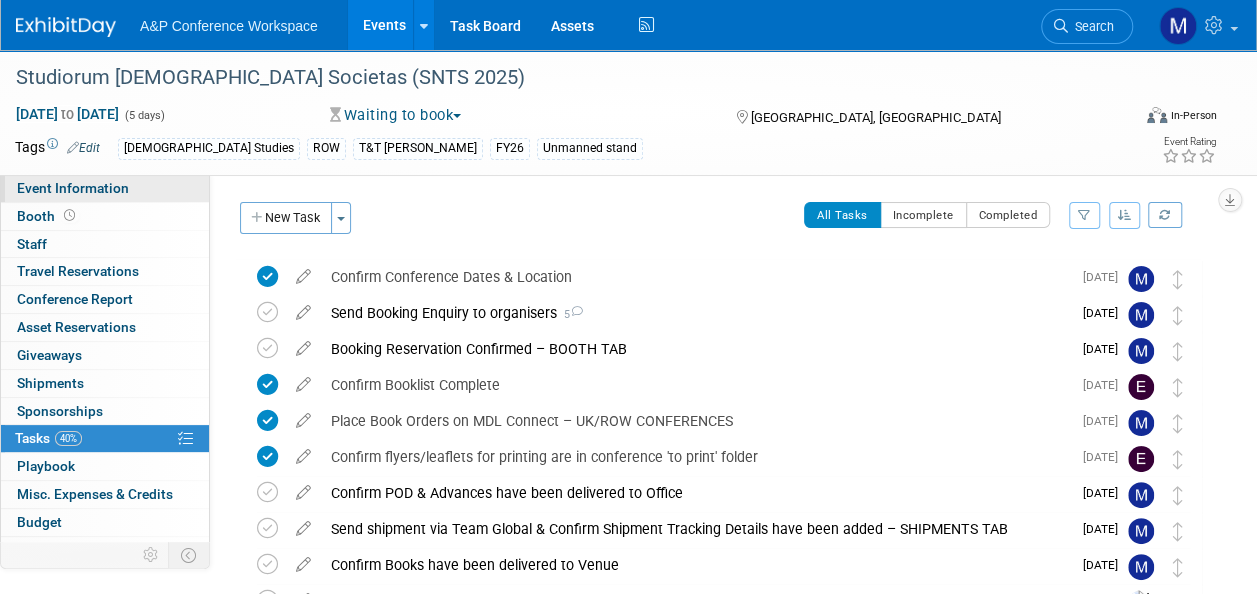 select on "Annual" 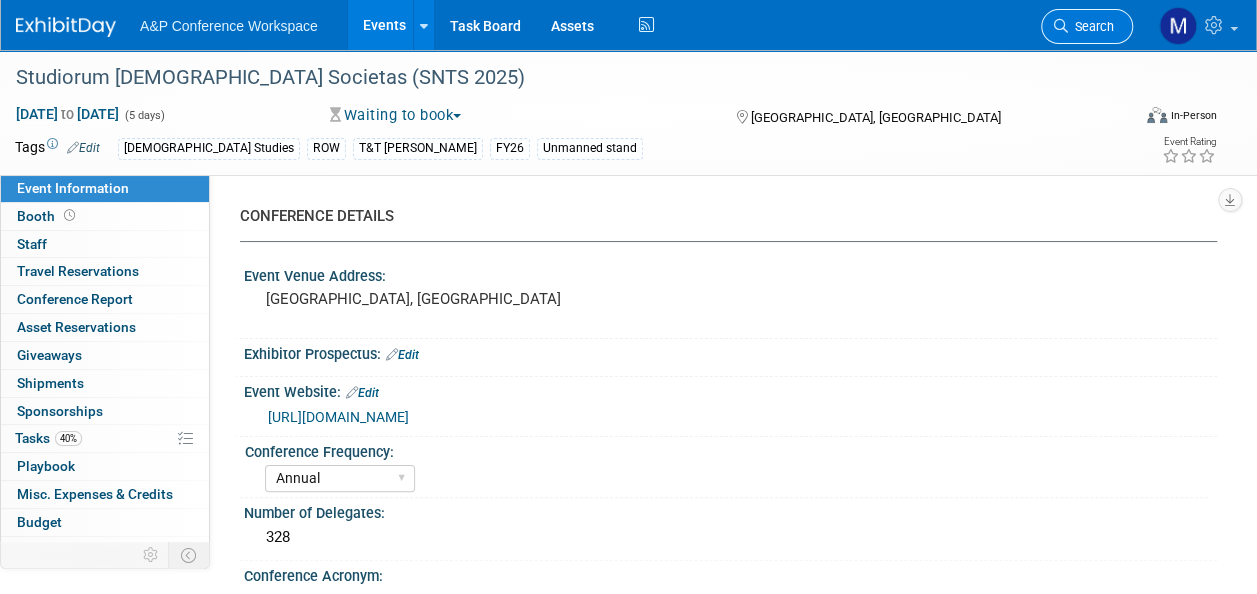 click at bounding box center [1061, 26] 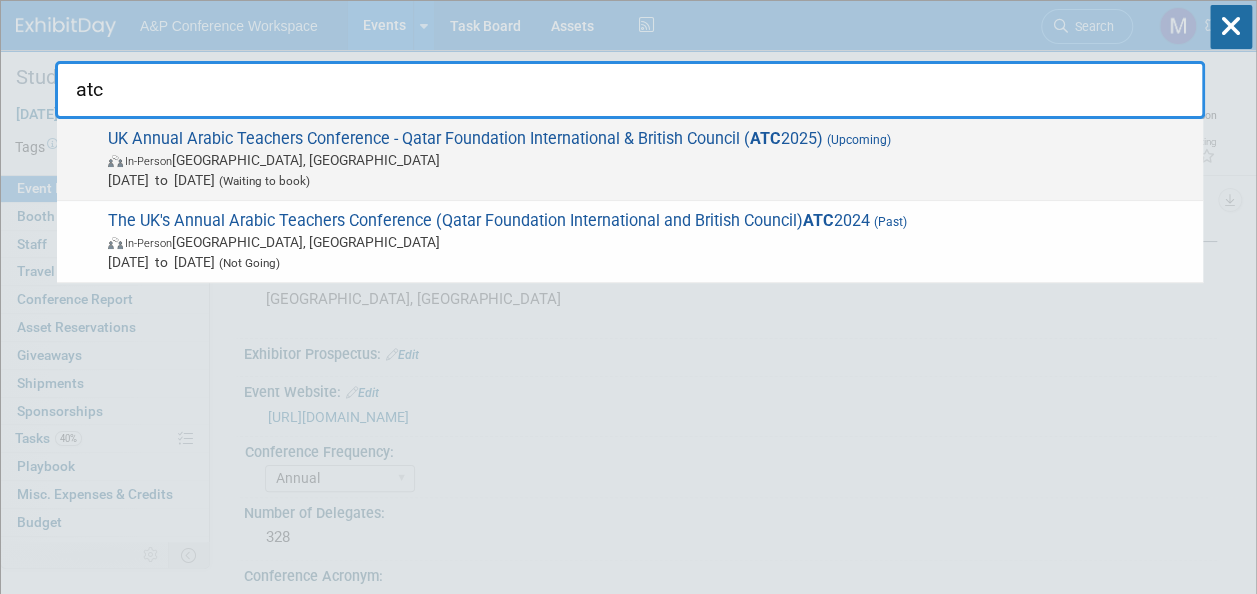 type on "atc" 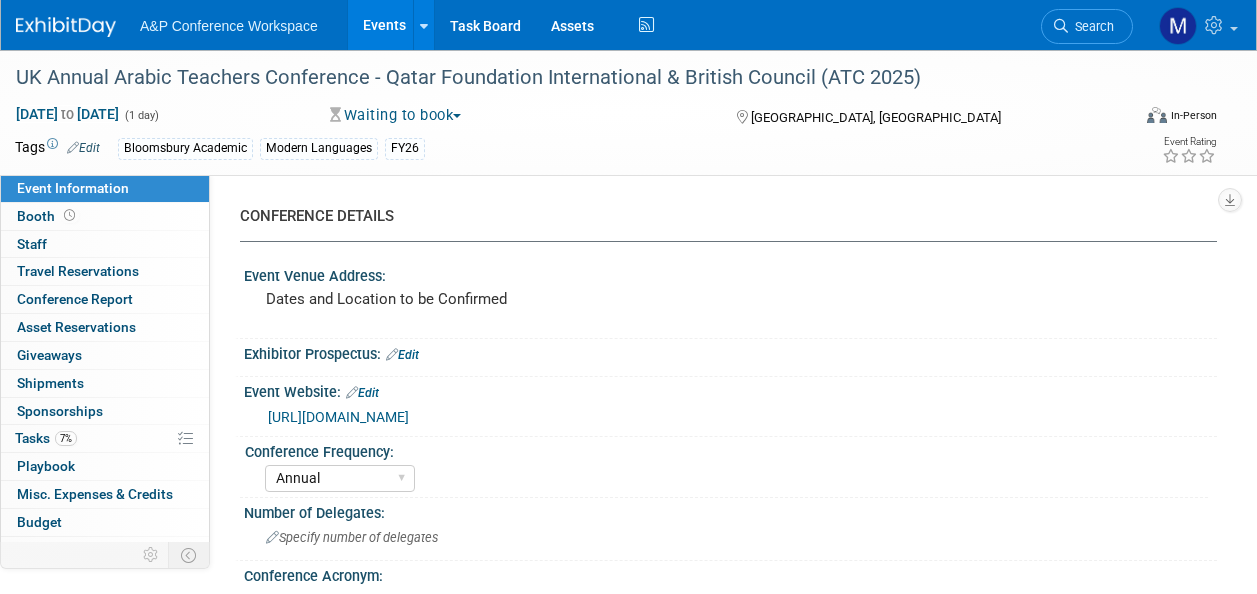 select on "Annual" 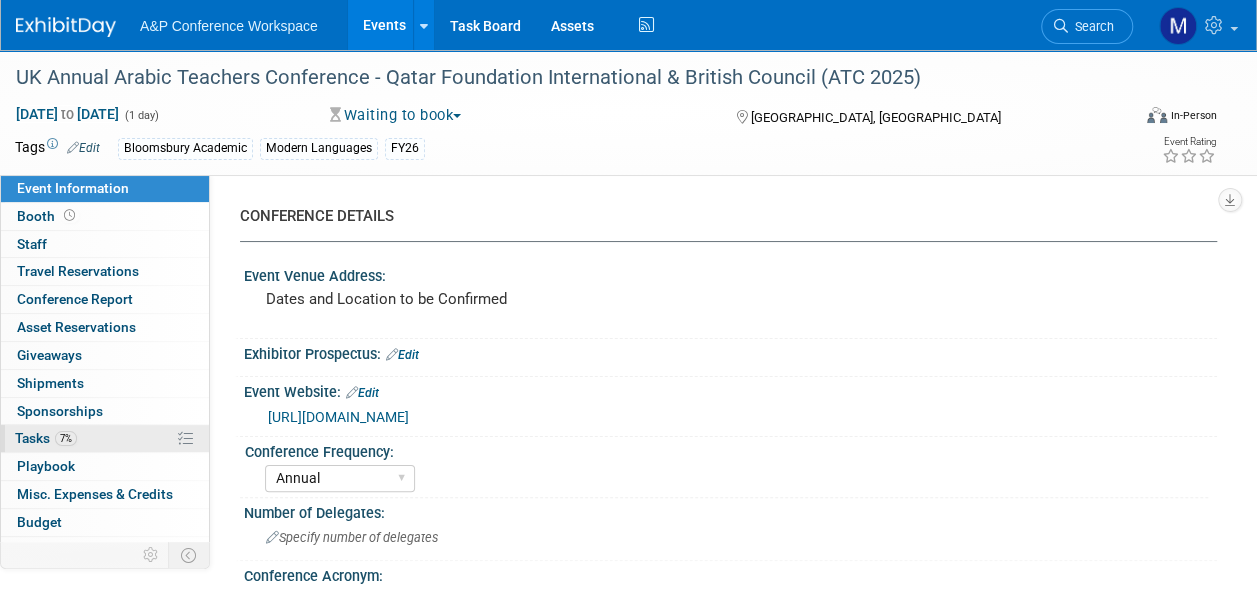 scroll, scrollTop: 0, scrollLeft: 0, axis: both 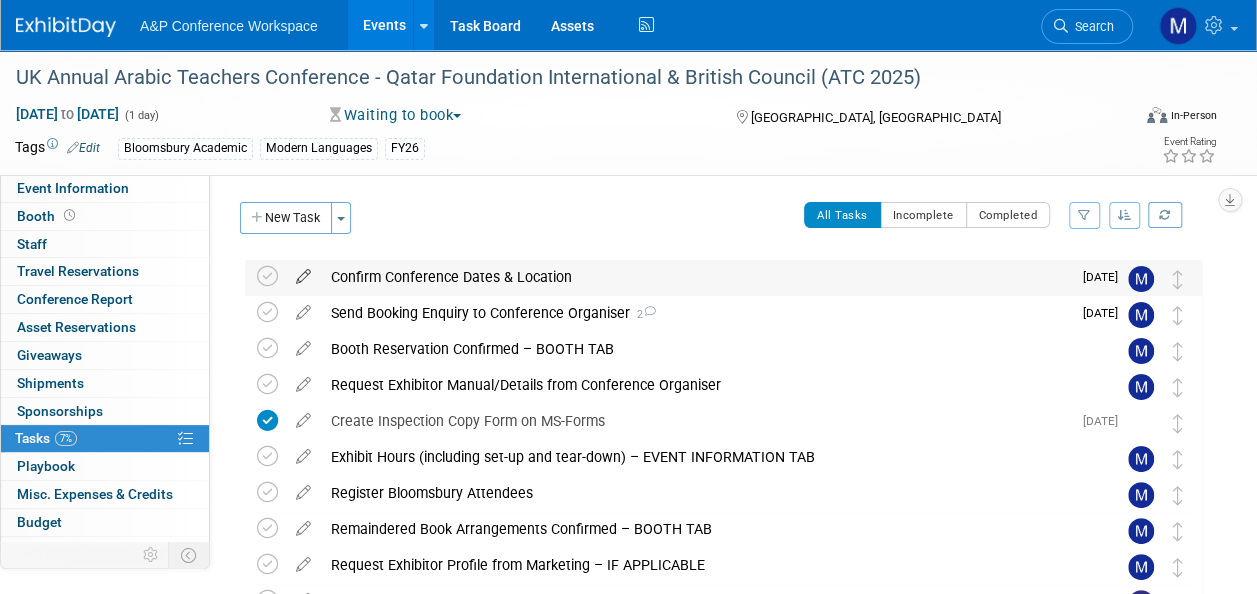 click at bounding box center [303, 272] 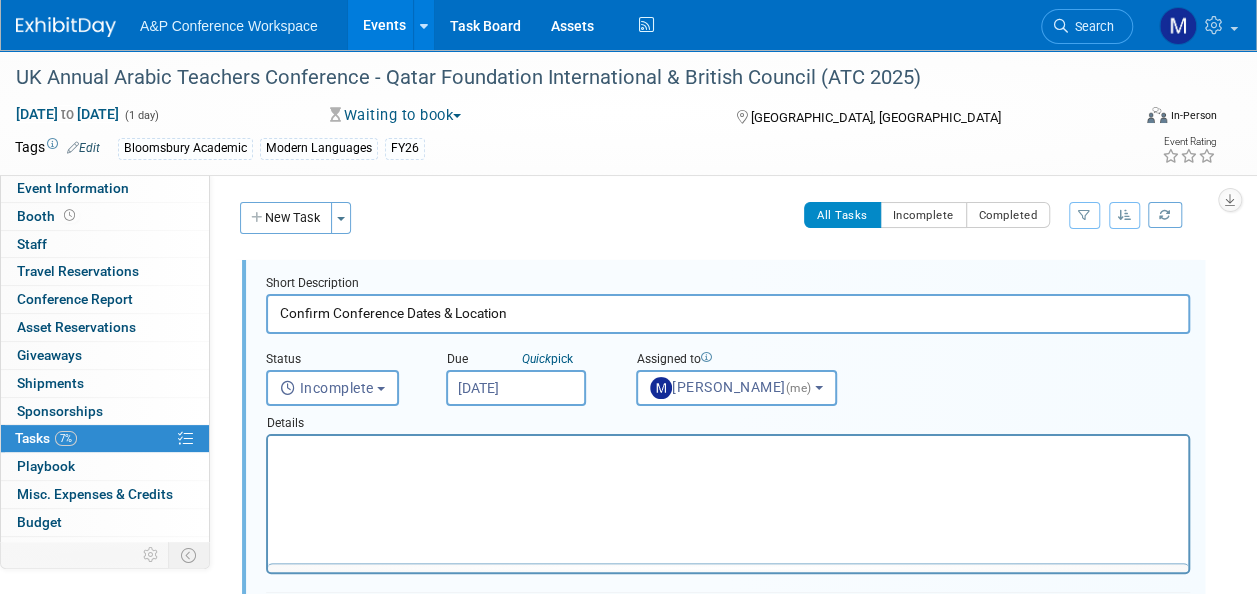 scroll, scrollTop: 0, scrollLeft: 0, axis: both 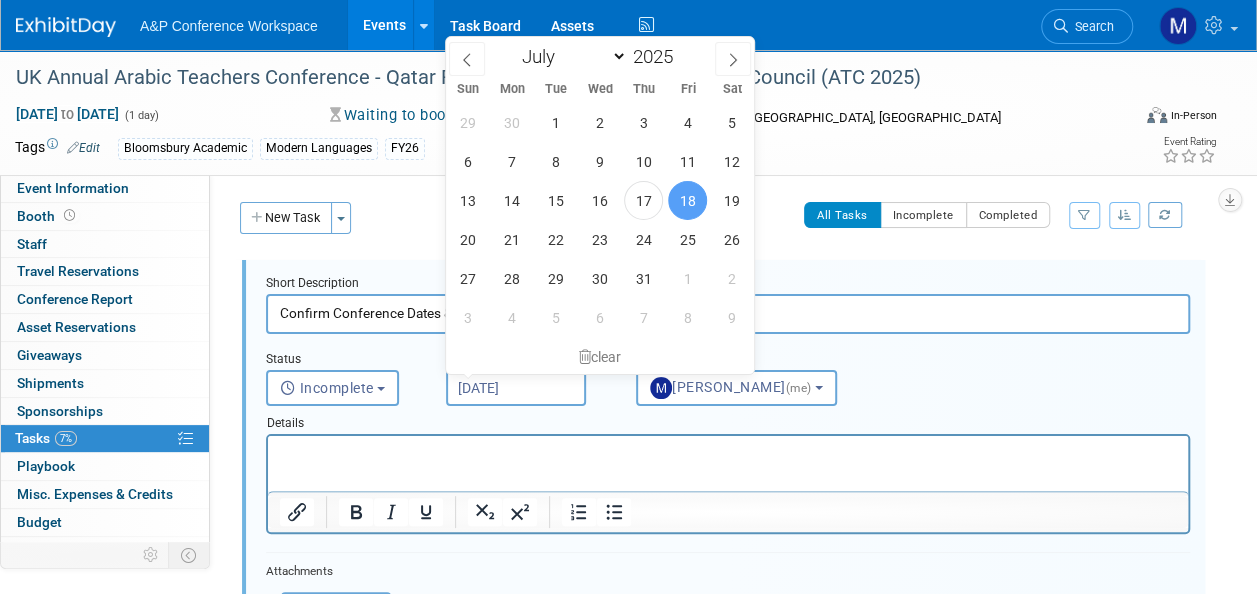 click on "[DATE]" at bounding box center (516, 388) 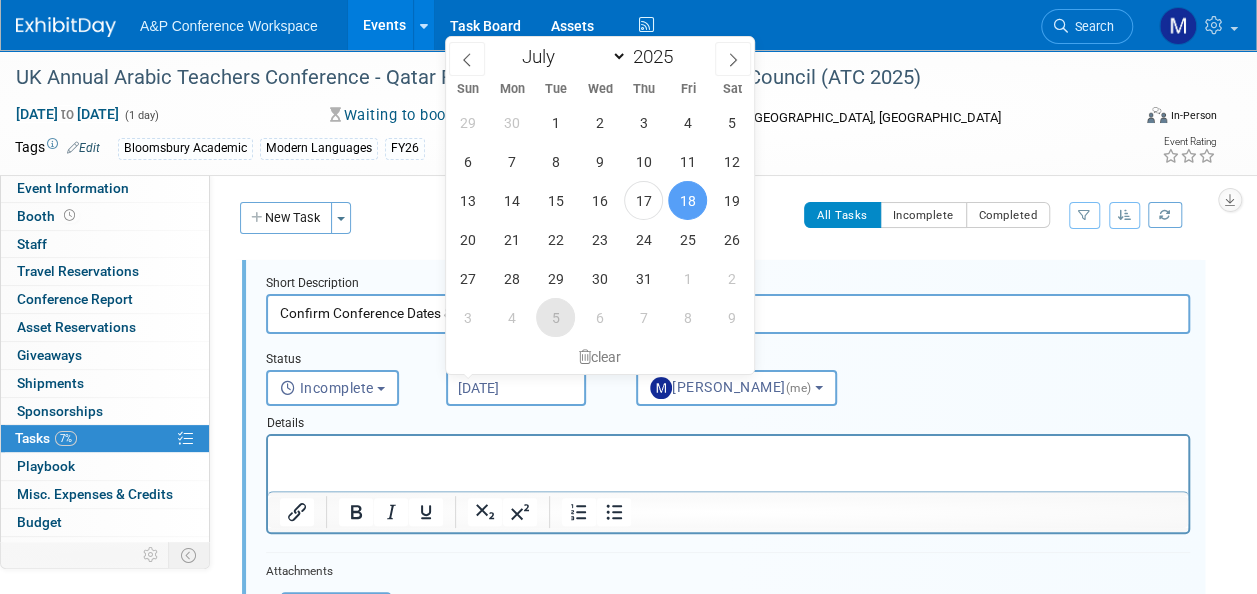 click on "5" at bounding box center [555, 317] 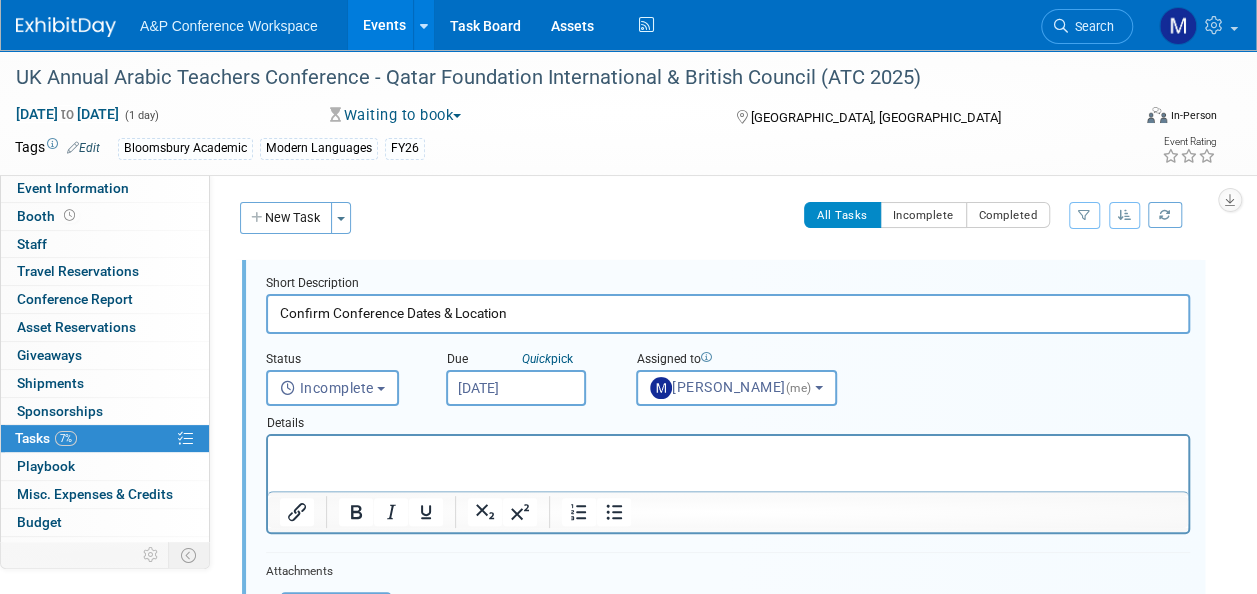 click at bounding box center [728, 453] 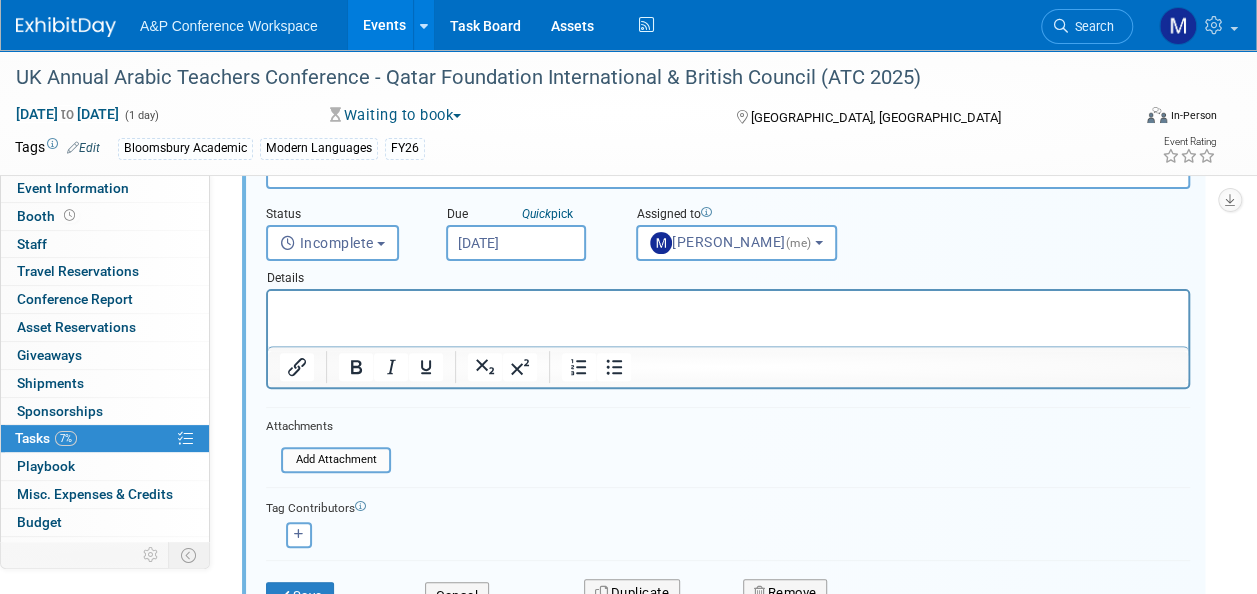 scroll, scrollTop: 300, scrollLeft: 0, axis: vertical 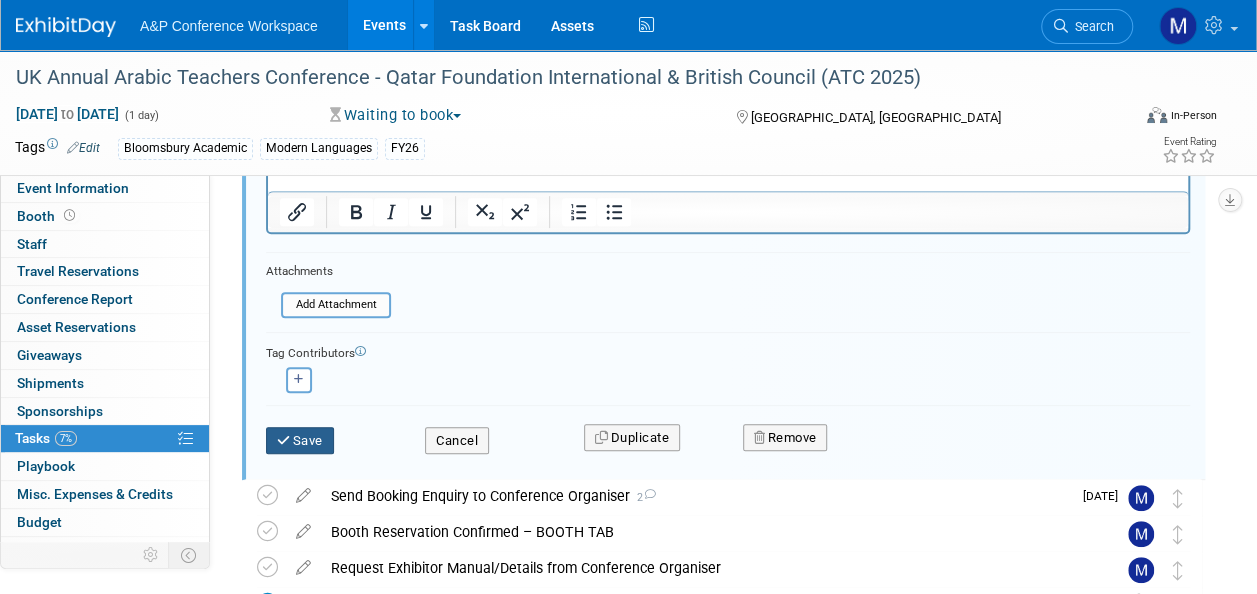 click on "Save" at bounding box center (300, 441) 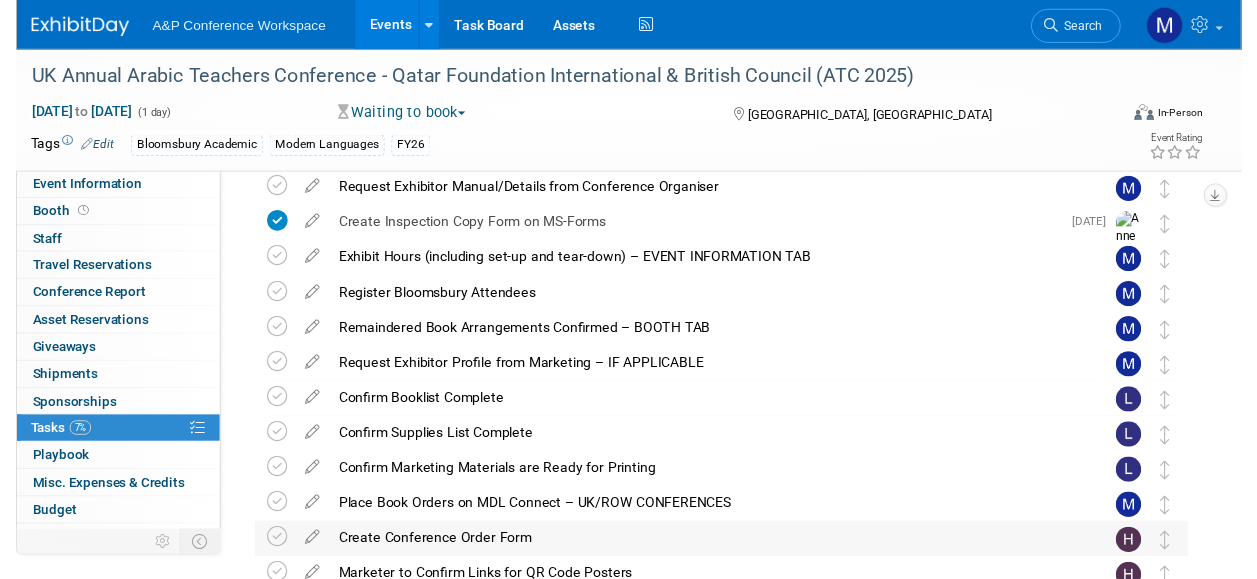 scroll, scrollTop: 0, scrollLeft: 0, axis: both 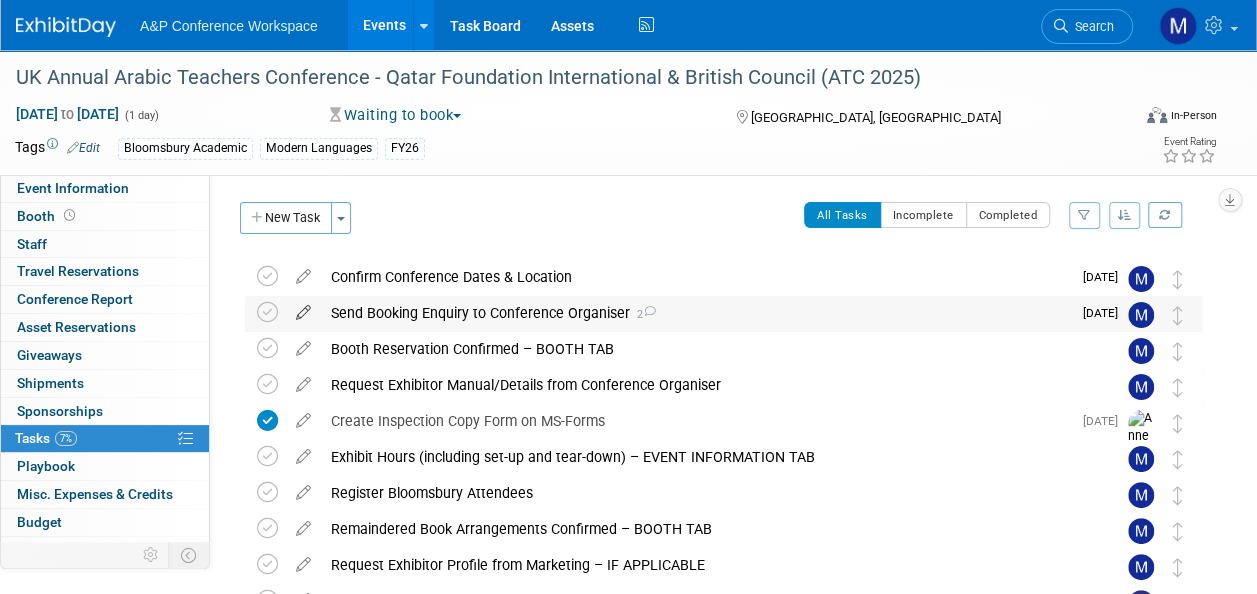 click at bounding box center [303, 308] 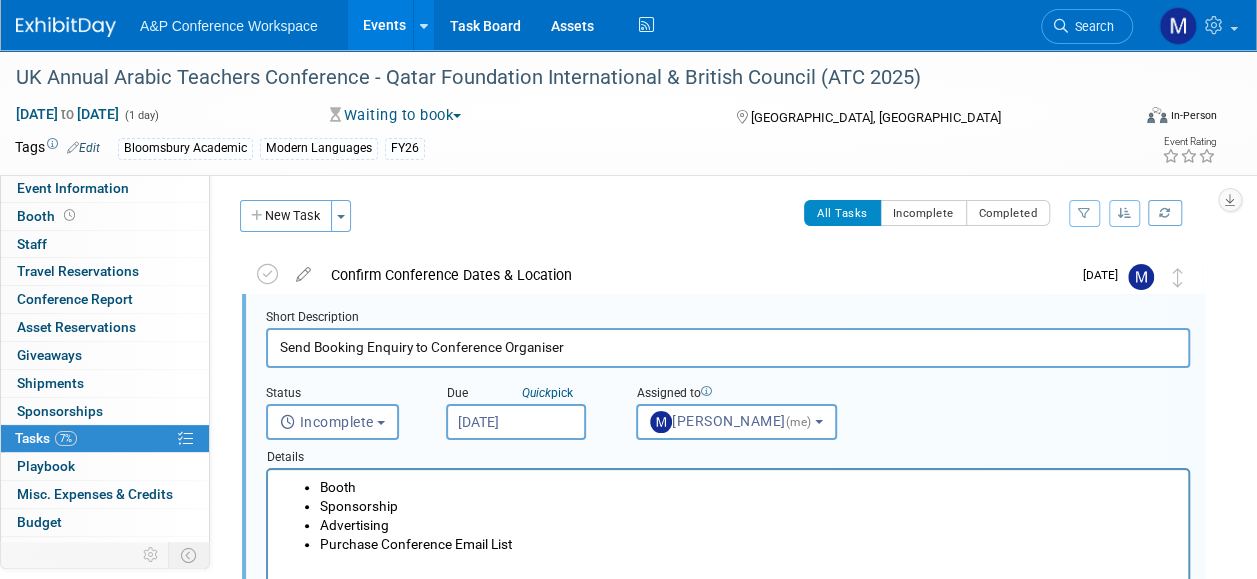 scroll, scrollTop: 2, scrollLeft: 0, axis: vertical 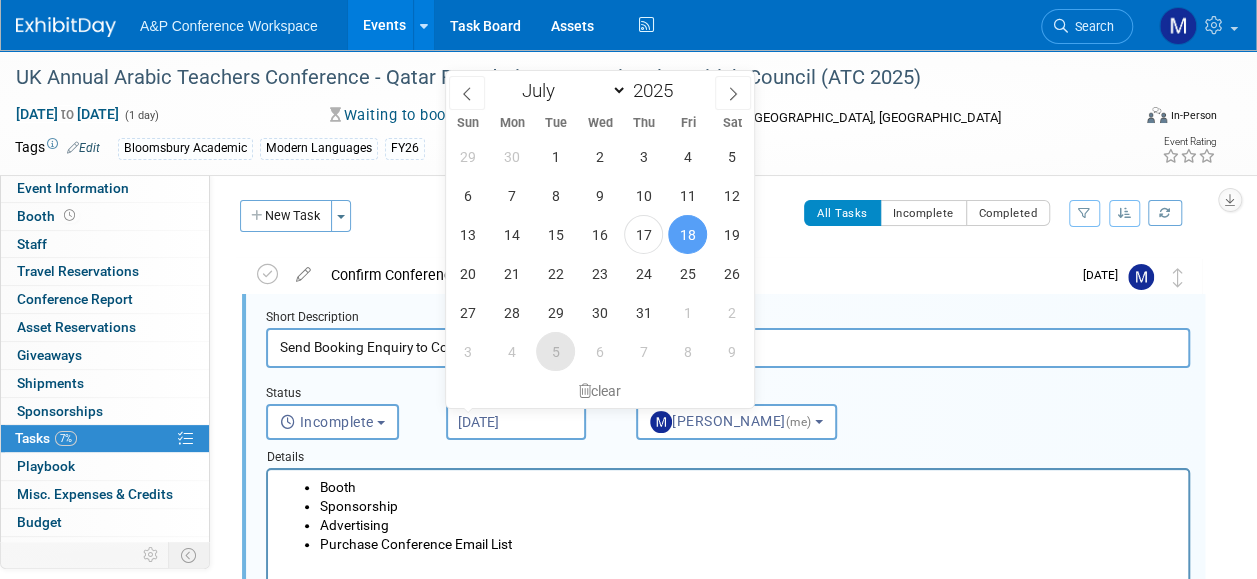click on "5" at bounding box center [555, 351] 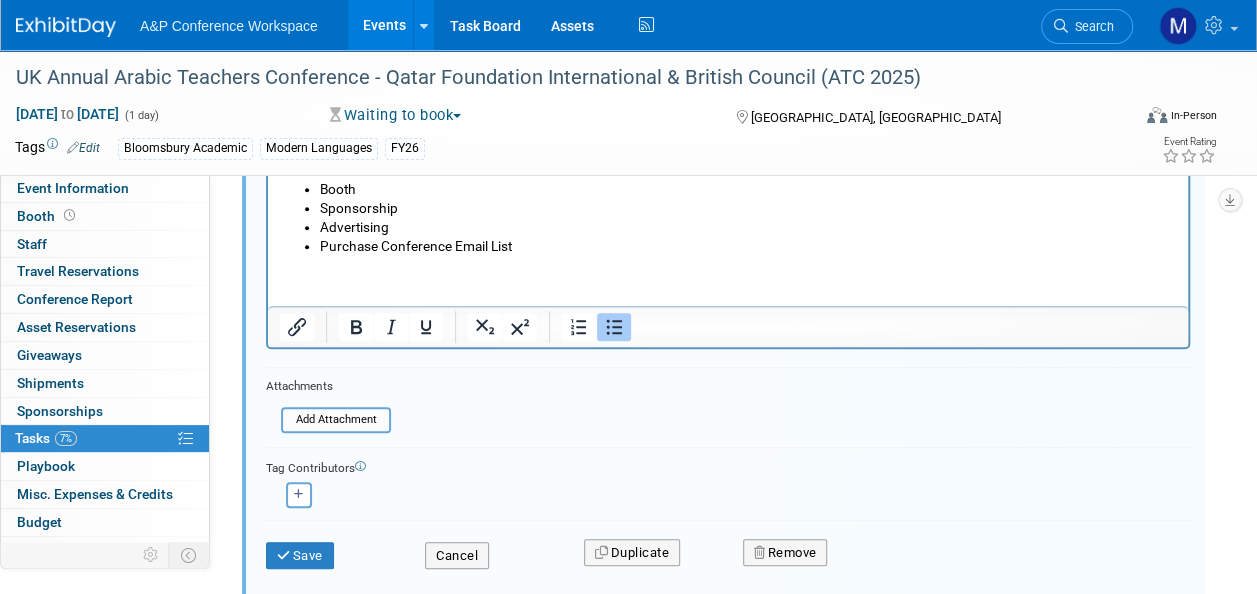 scroll, scrollTop: 302, scrollLeft: 0, axis: vertical 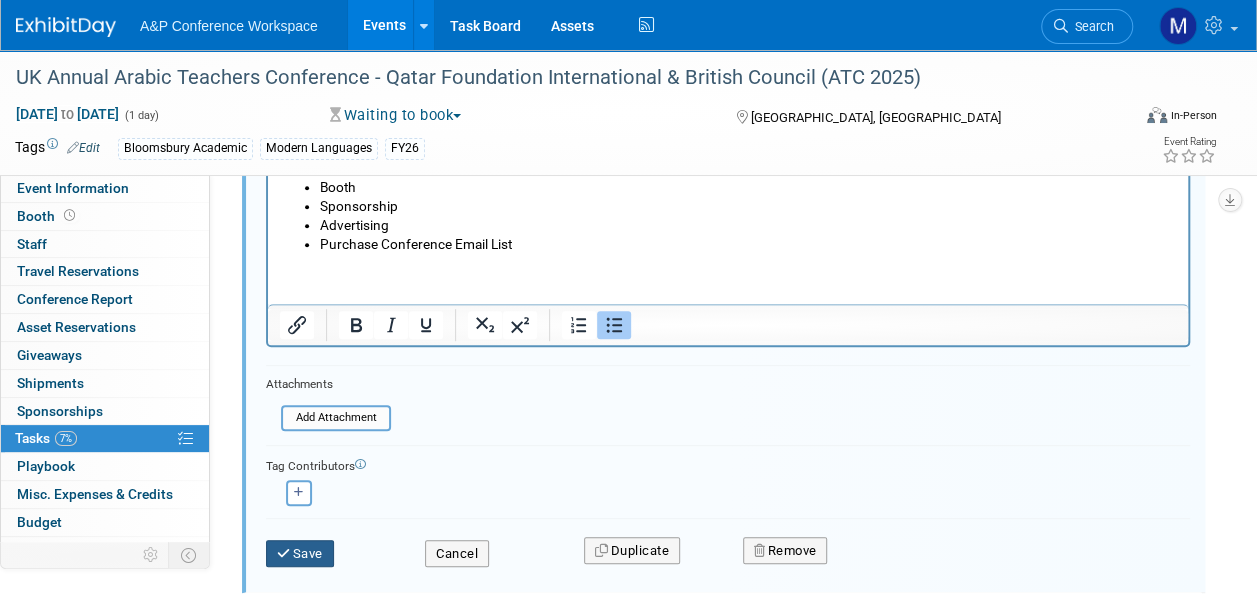 click on "Save" at bounding box center (300, 554) 